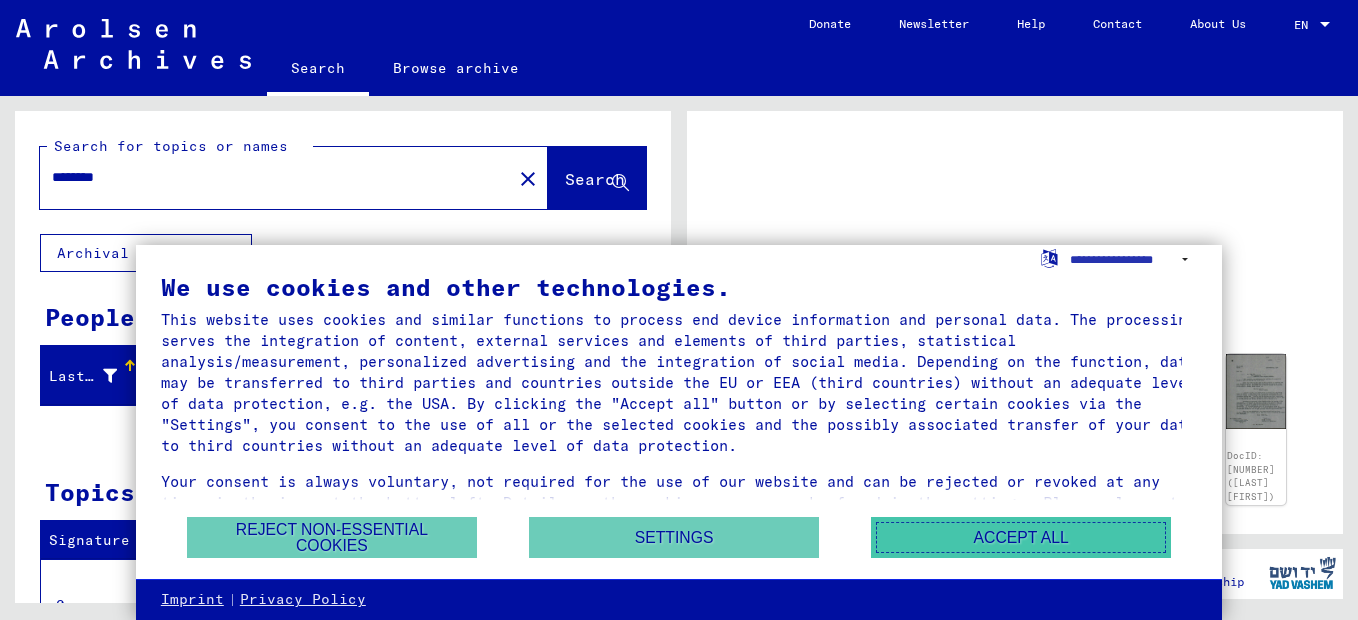 click on "Accept all" at bounding box center (1021, 537) 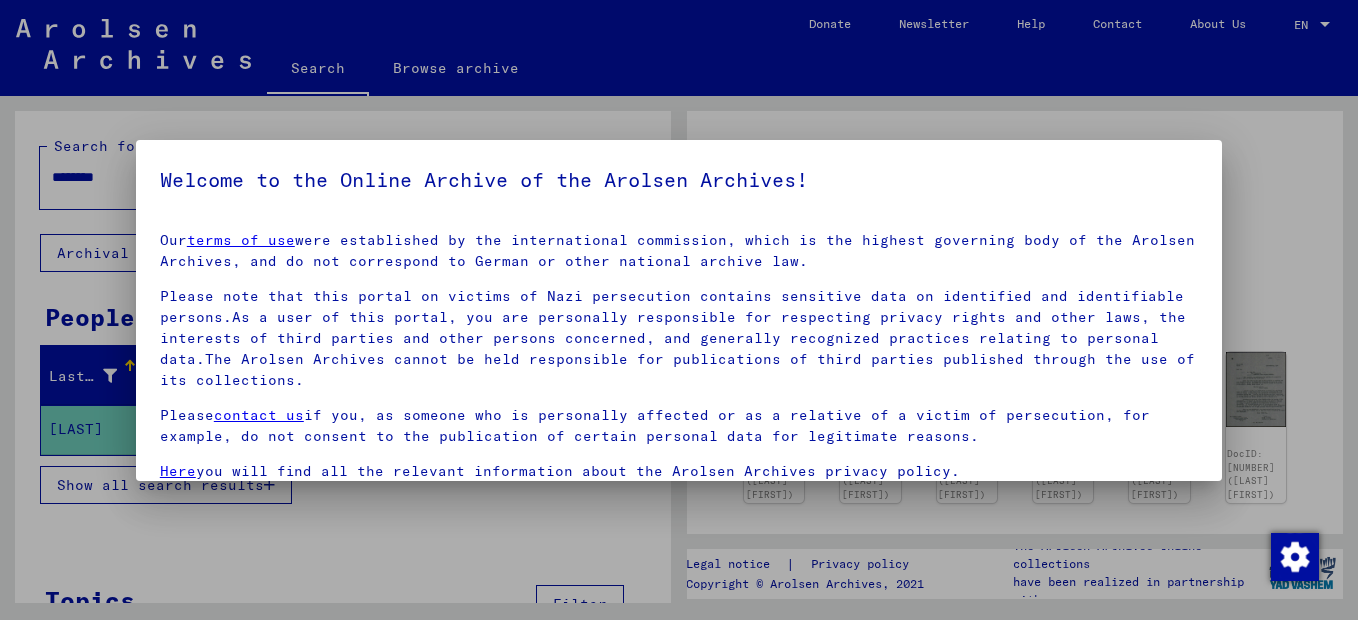 scroll, scrollTop: 74, scrollLeft: 0, axis: vertical 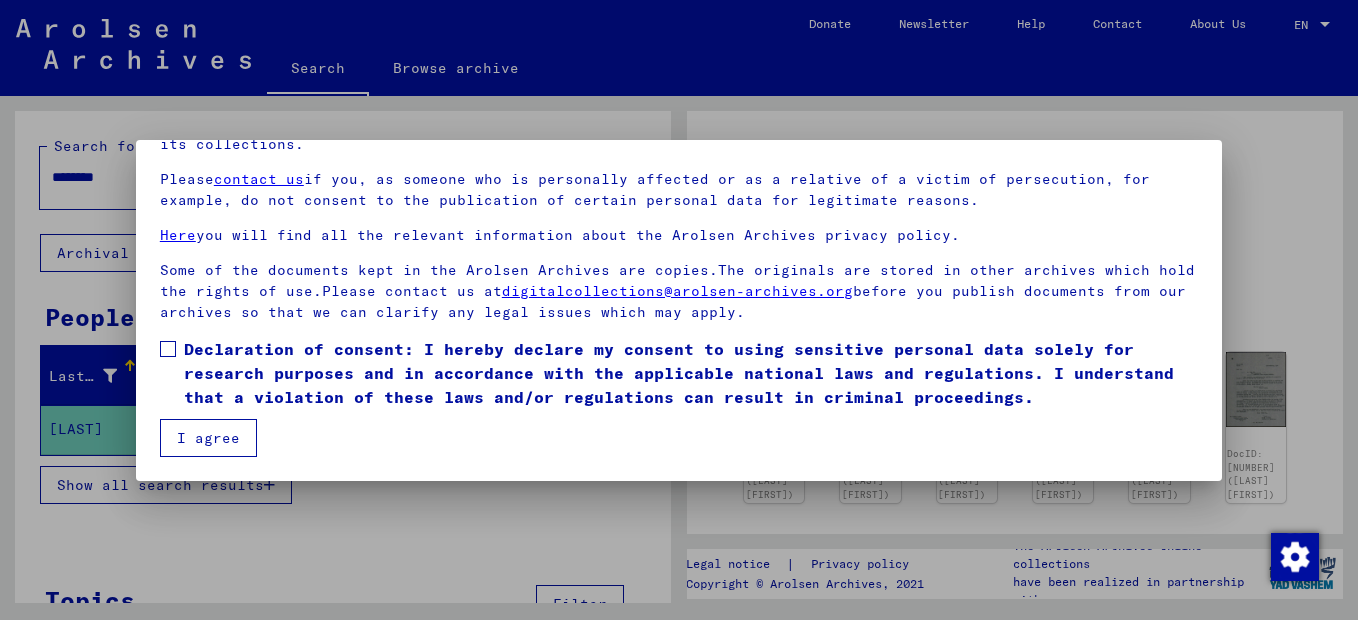 click at bounding box center (168, 349) 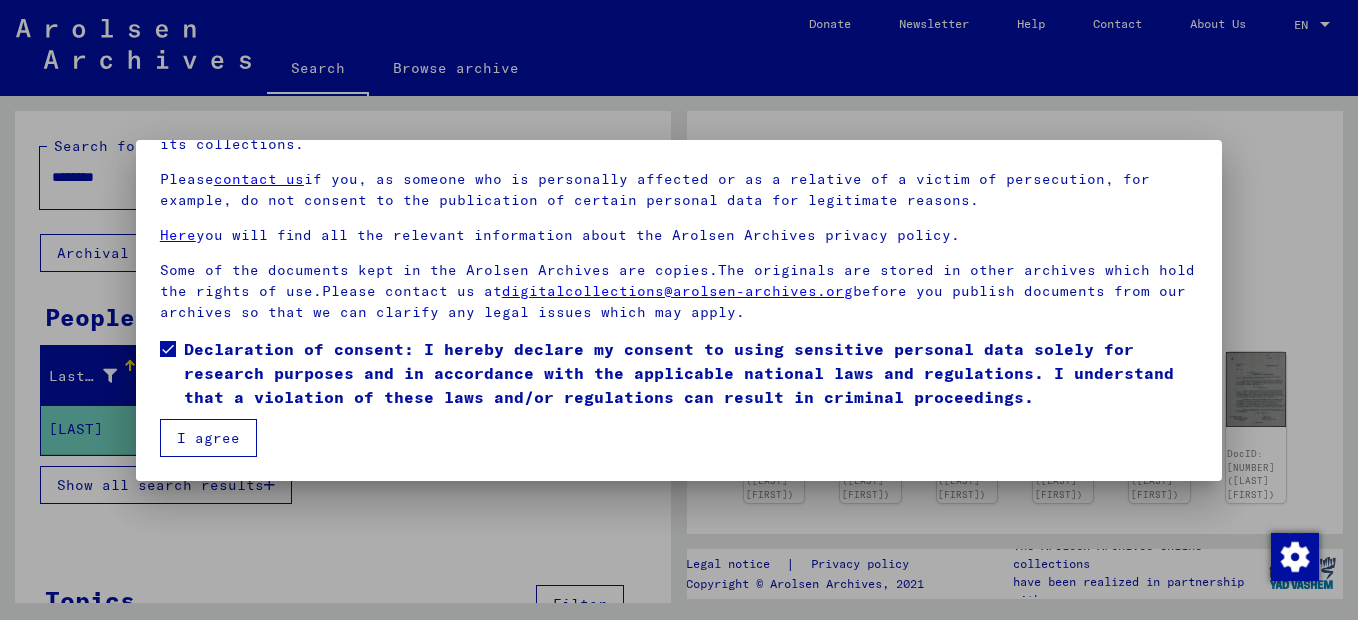 click on "I agree" at bounding box center (208, 438) 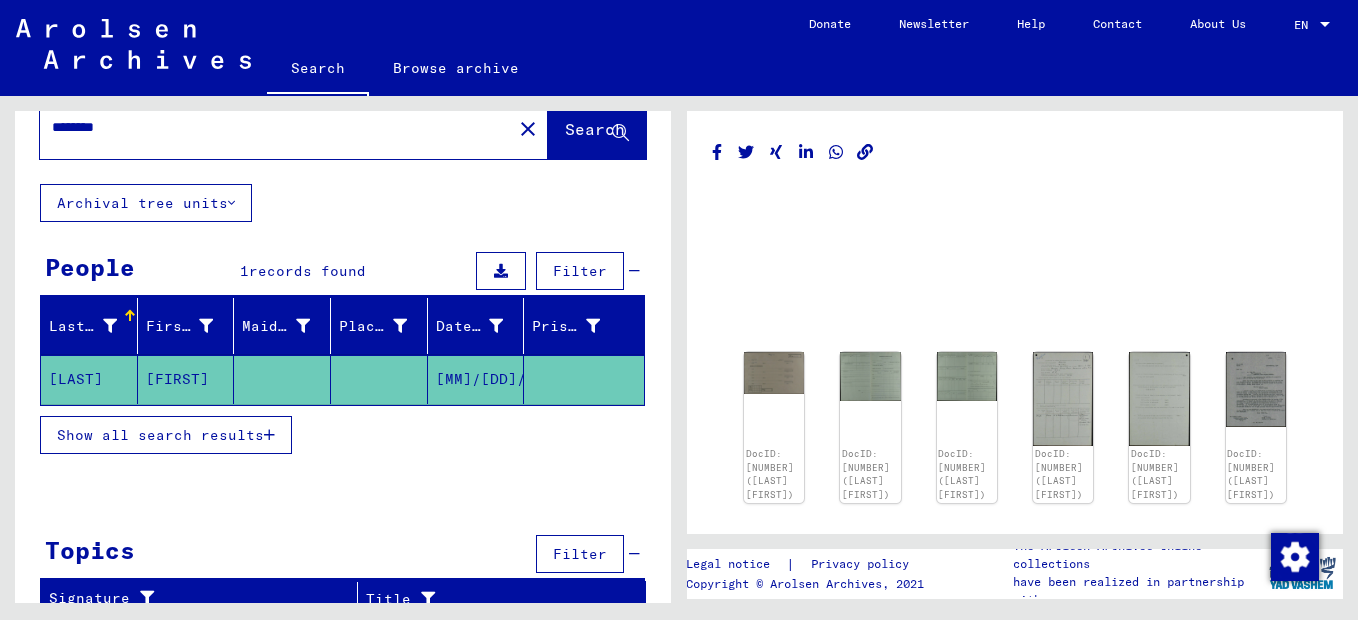 scroll, scrollTop: 66, scrollLeft: 0, axis: vertical 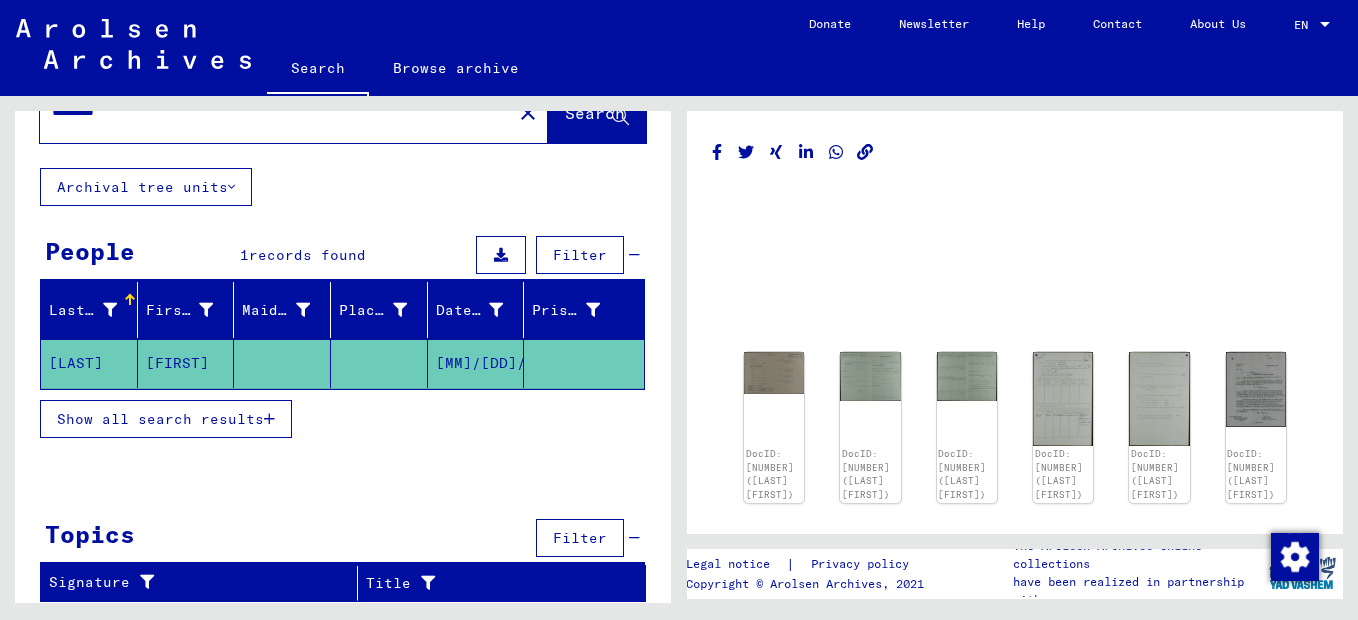 click on "Show all search results" at bounding box center [160, 419] 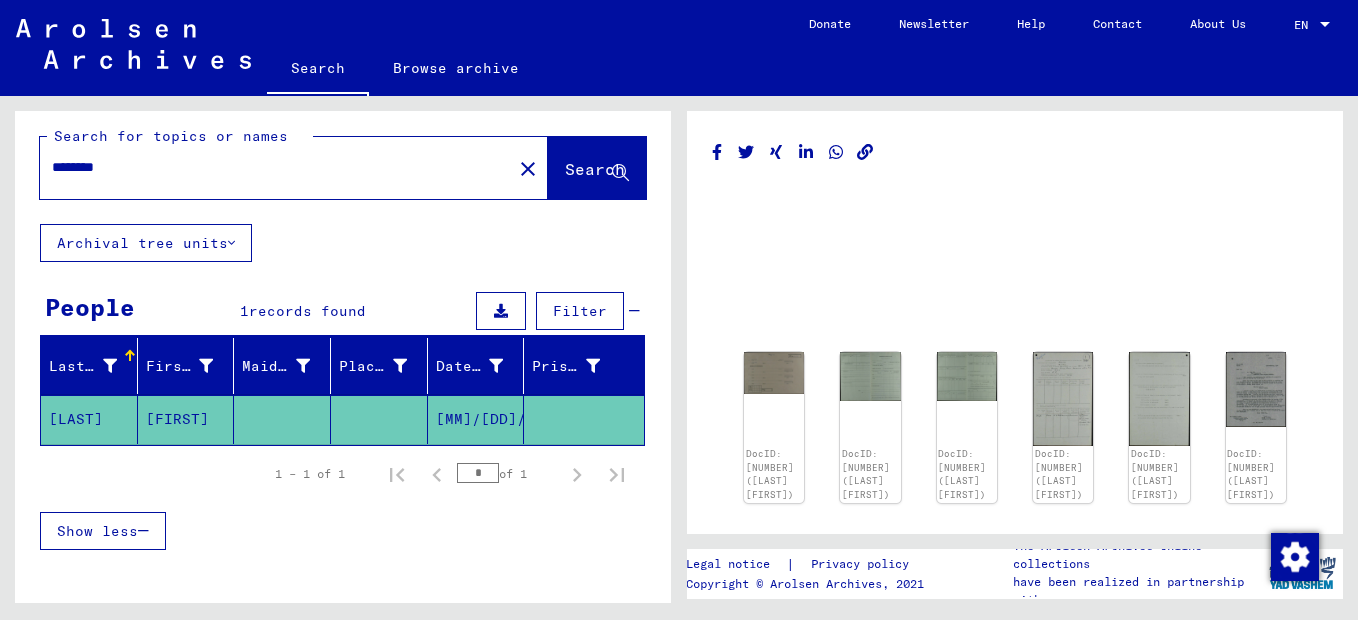 scroll, scrollTop: 0, scrollLeft: 0, axis: both 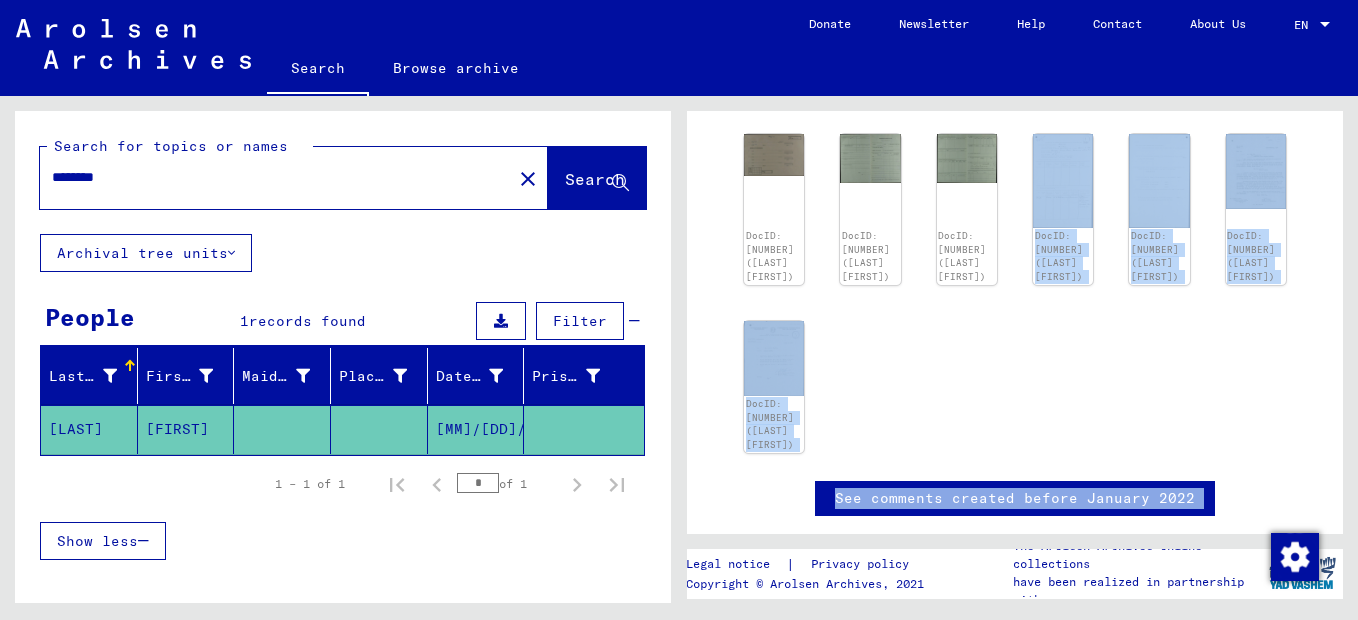 drag, startPoint x: 964, startPoint y: 544, endPoint x: 1004, endPoint y: 320, distance: 227.5434 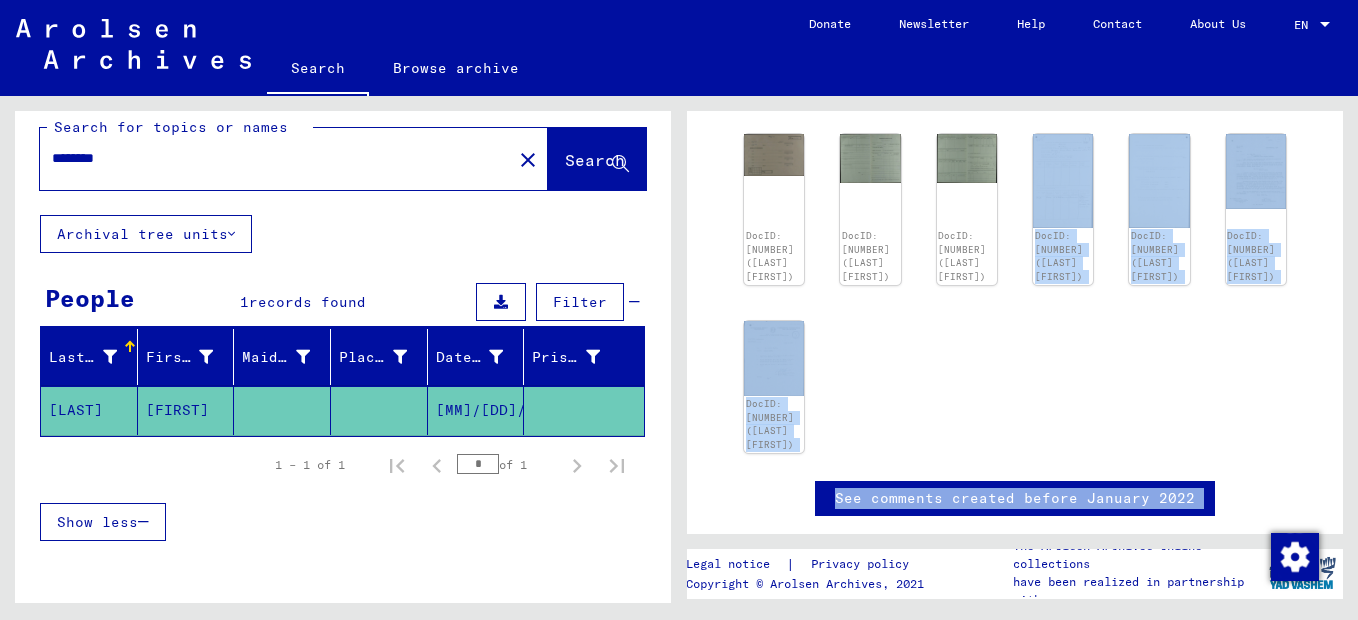 scroll, scrollTop: 106, scrollLeft: 0, axis: vertical 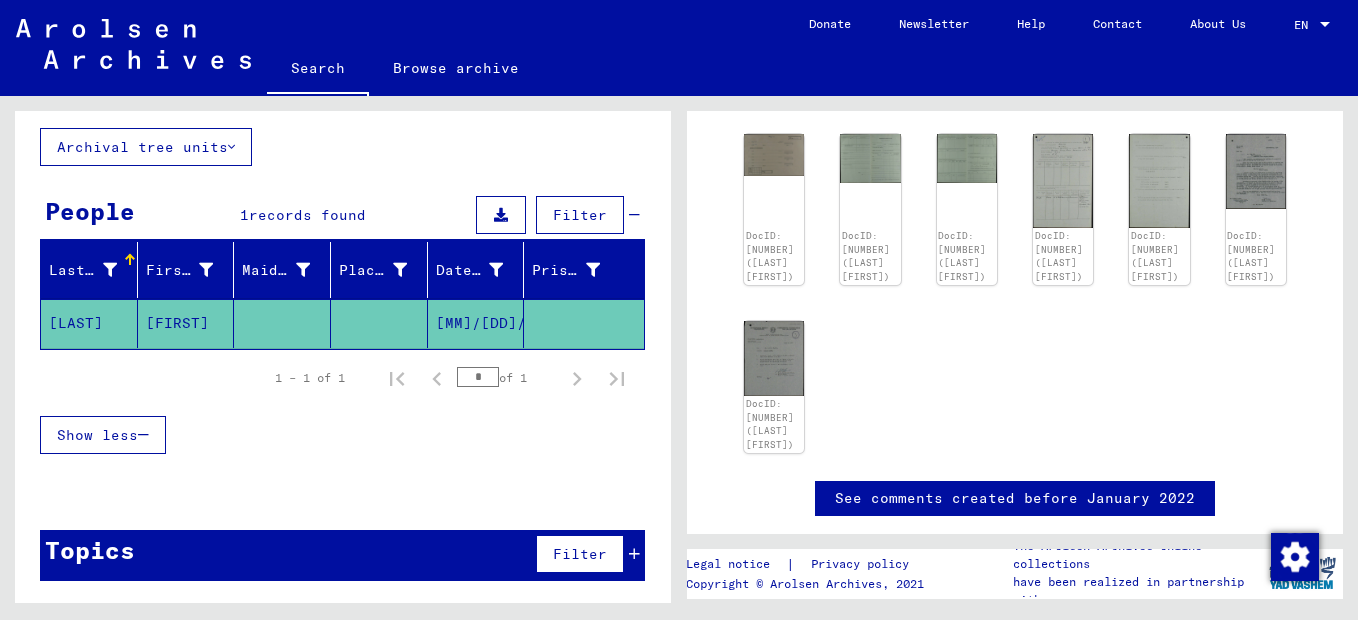 click on "[LAST]" at bounding box center [89, 323] 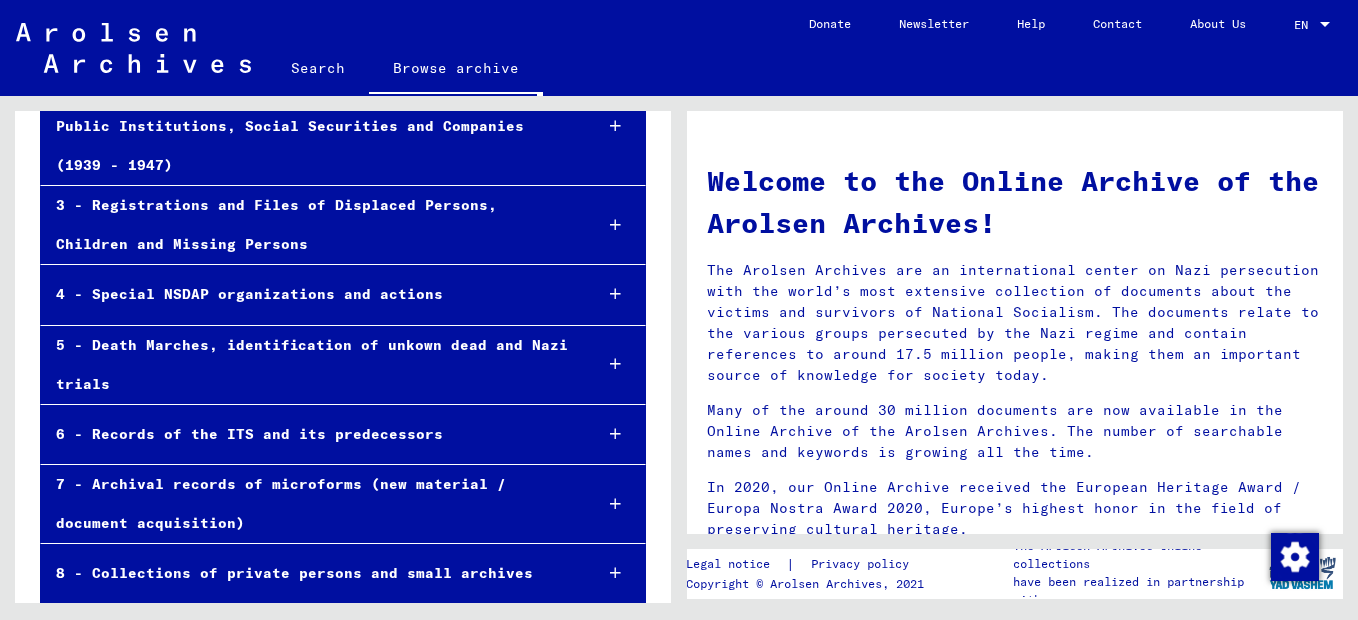 scroll, scrollTop: 326, scrollLeft: 0, axis: vertical 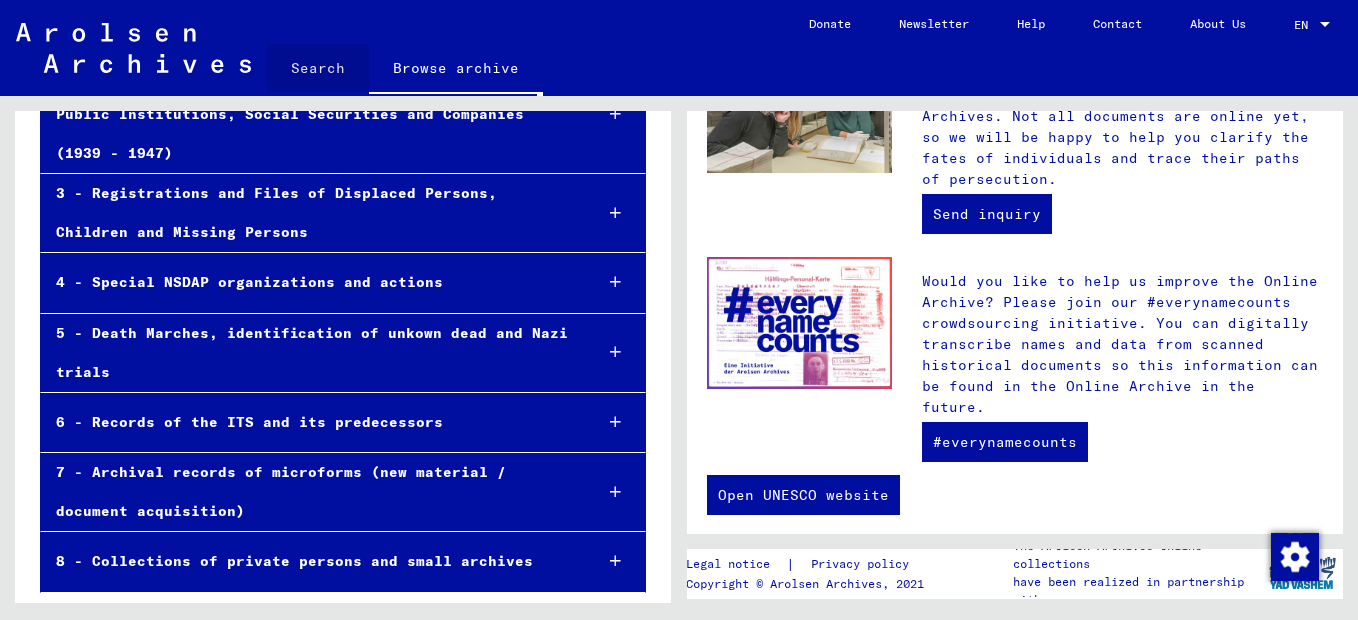 click on "Search" at bounding box center [318, 68] 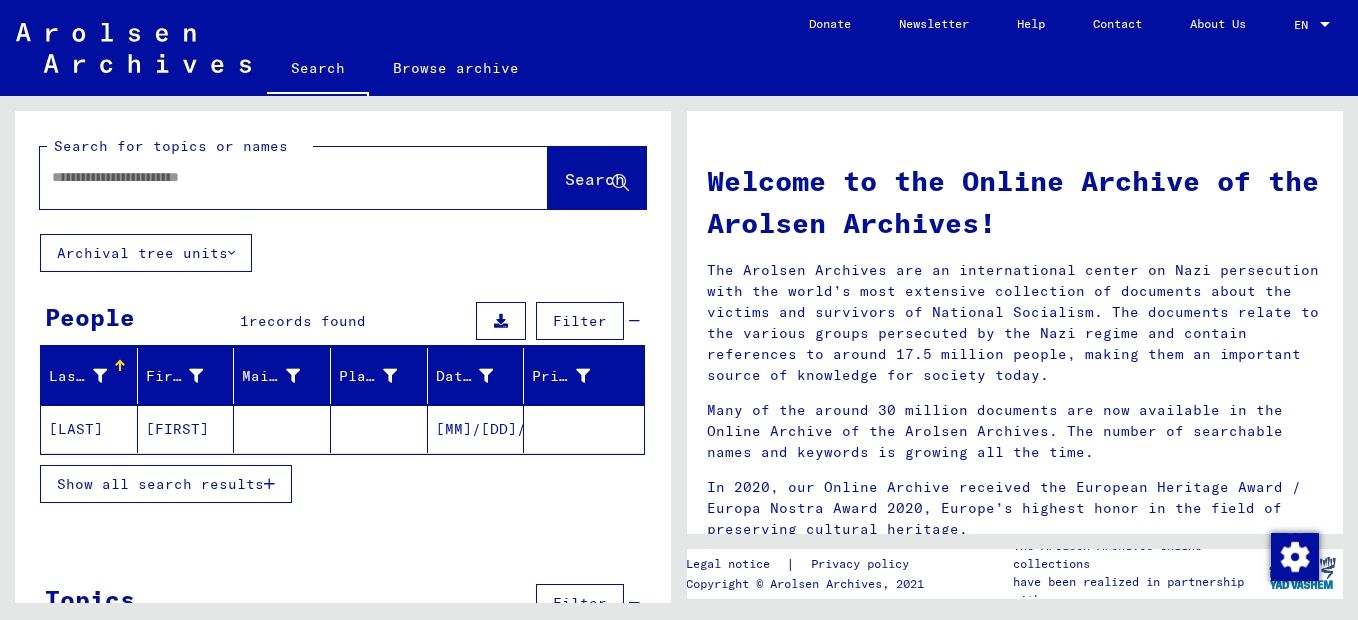 click on "Copyright © Arolsen Archives, 2021" at bounding box center (809, 584) 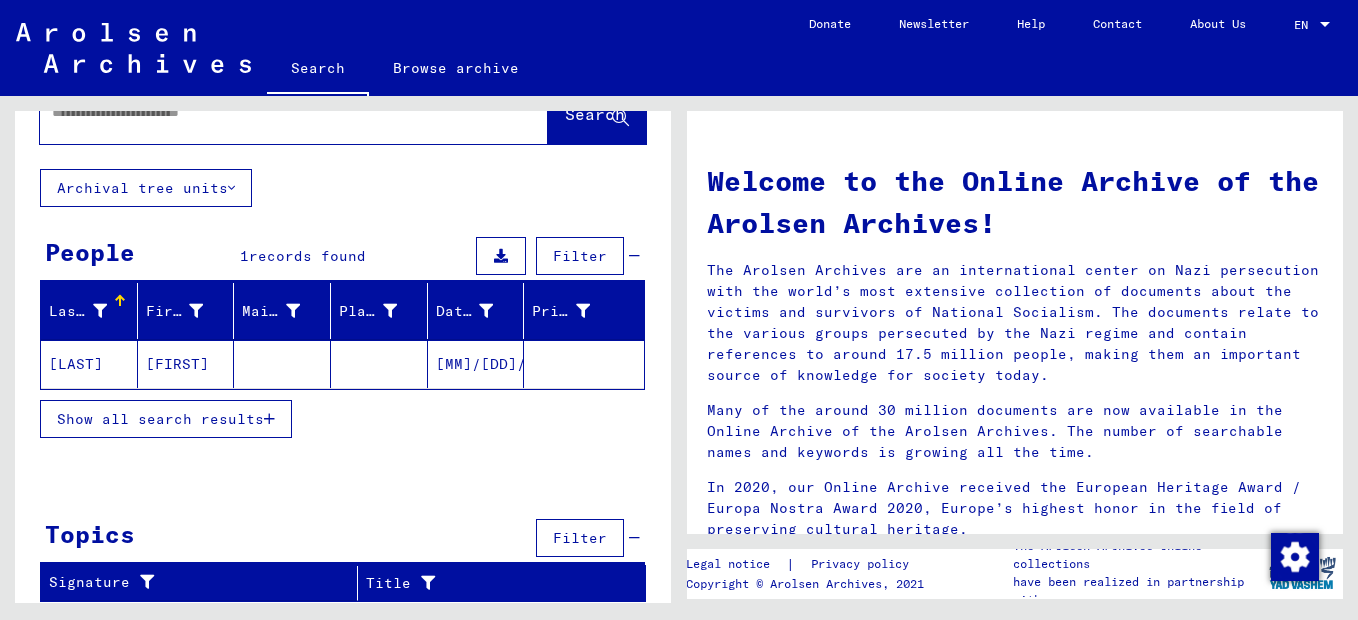 scroll, scrollTop: 0, scrollLeft: 0, axis: both 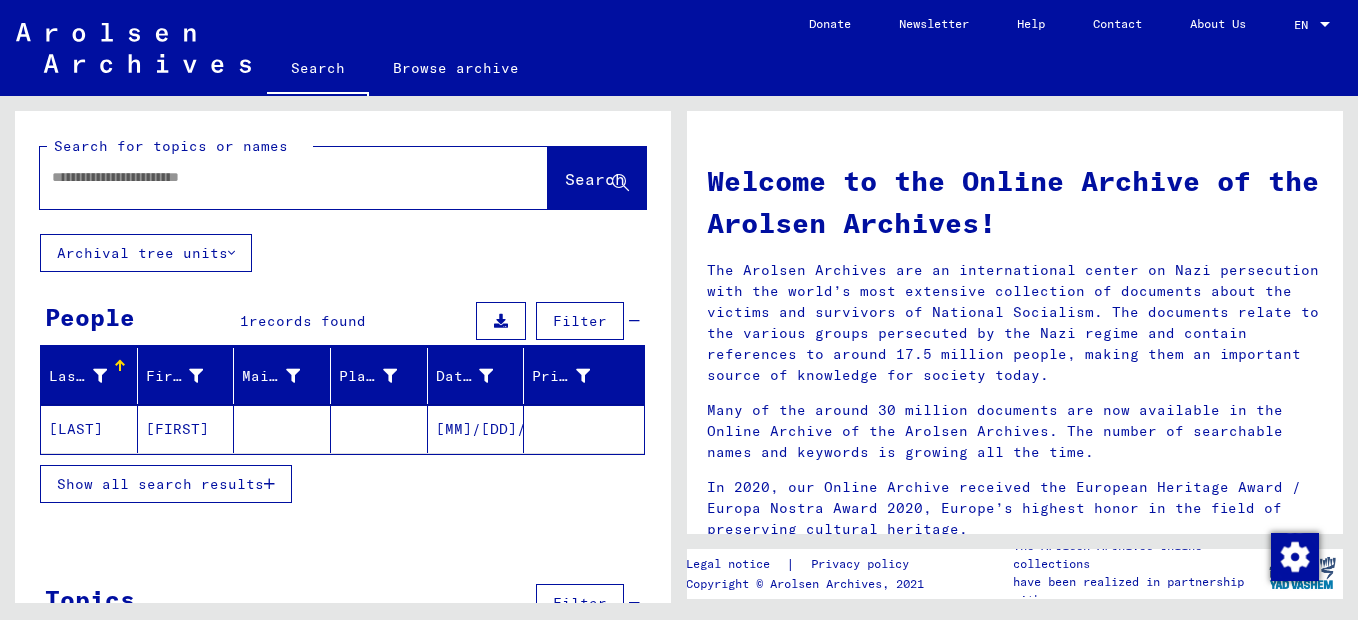 click at bounding box center (264, 177) 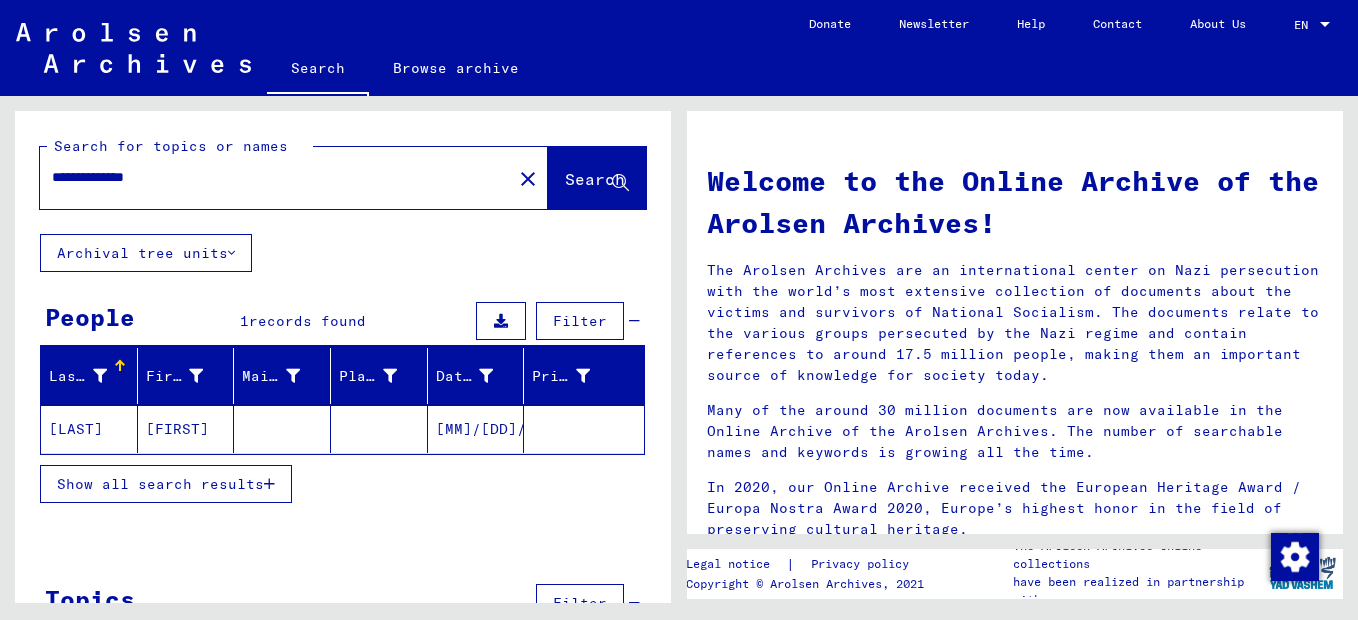 type on "**********" 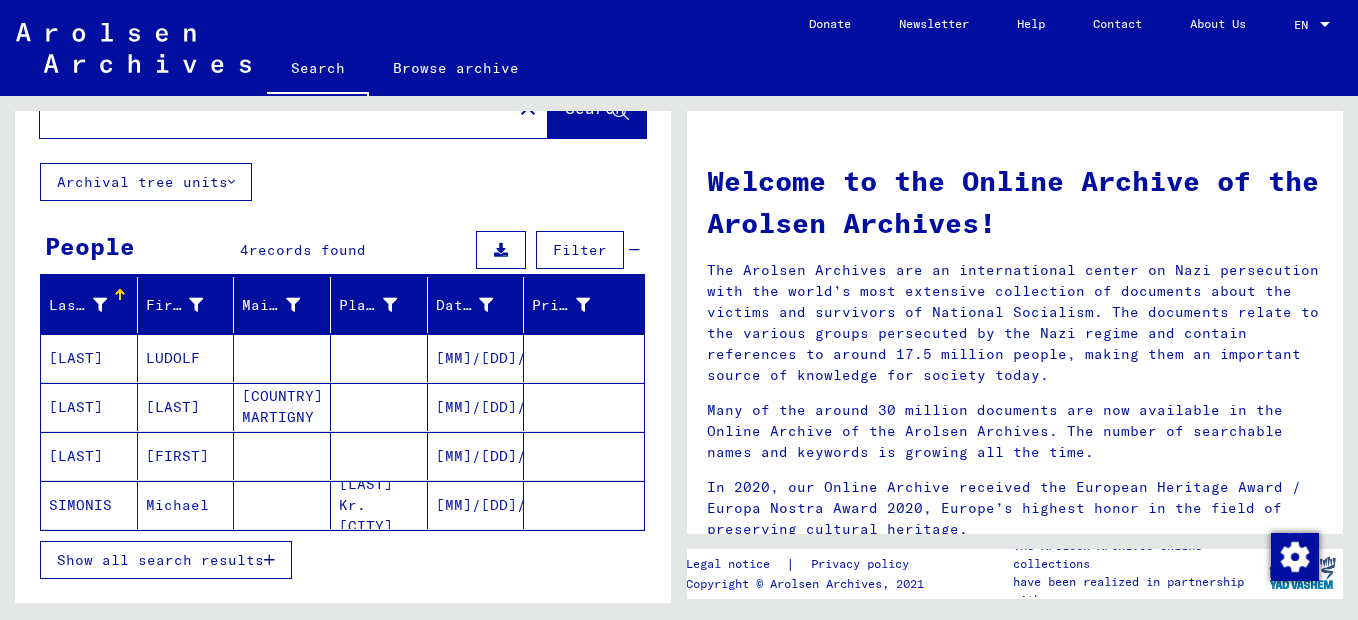 scroll, scrollTop: 100, scrollLeft: 0, axis: vertical 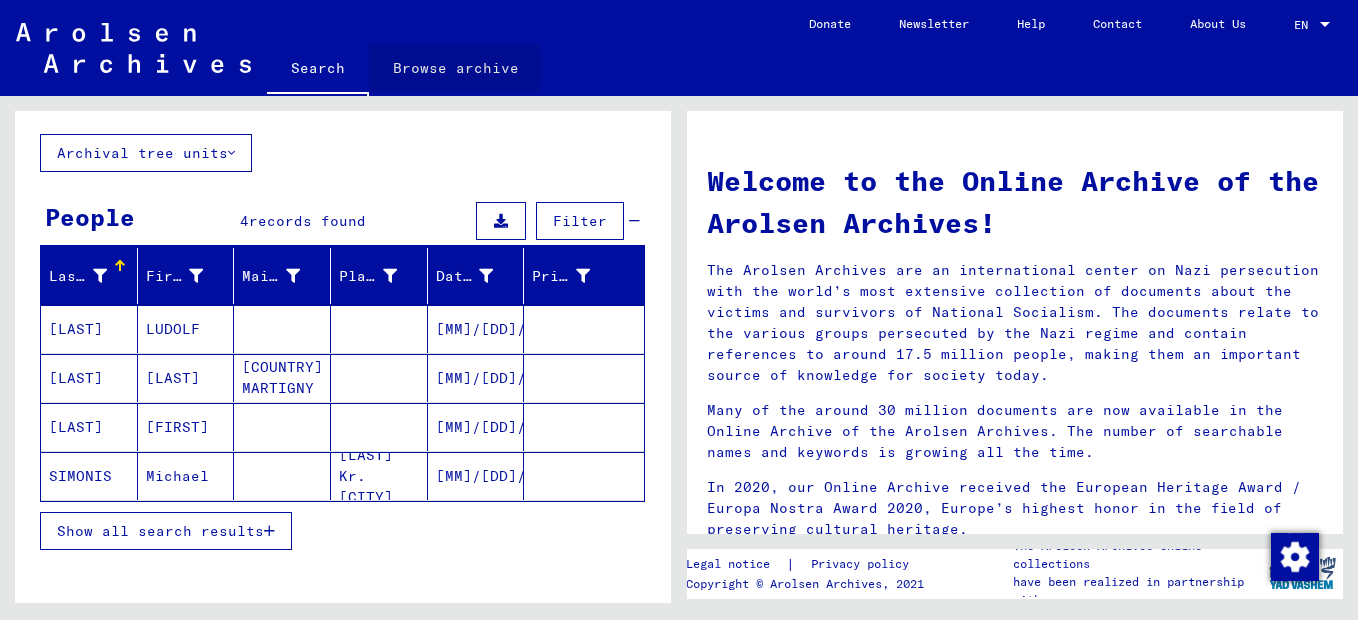click on "Browse archive" at bounding box center (456, 68) 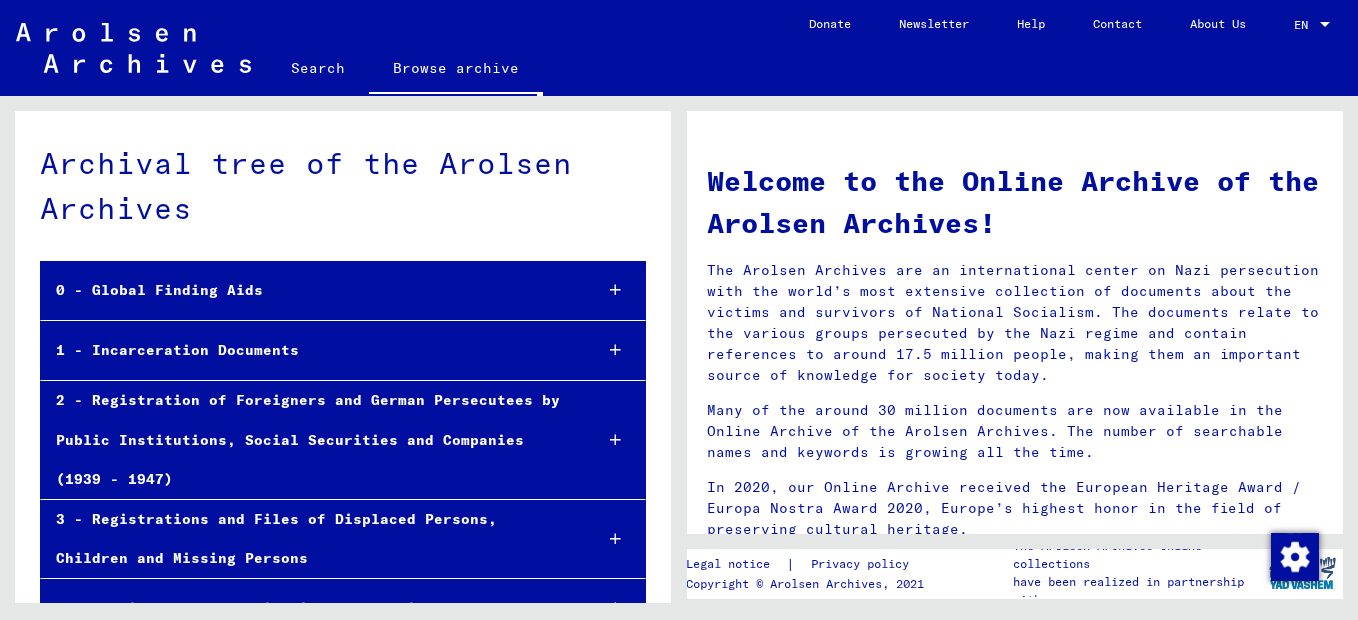click at bounding box center [615, 440] 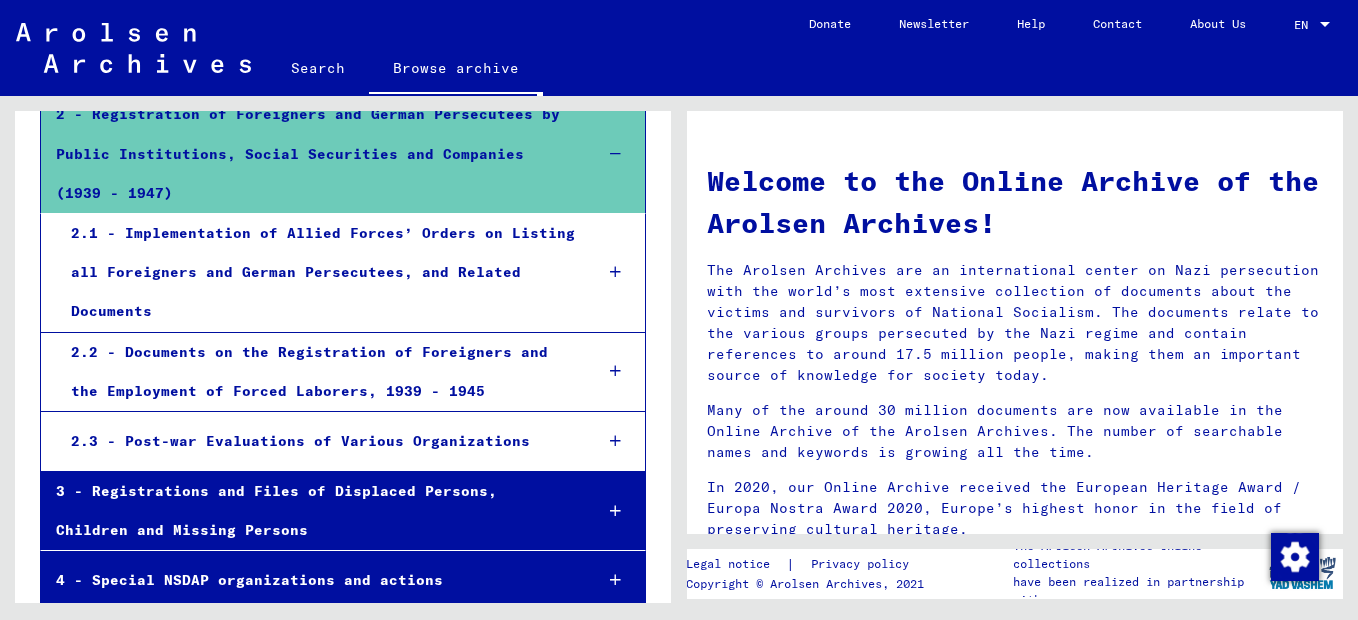 scroll, scrollTop: 300, scrollLeft: 0, axis: vertical 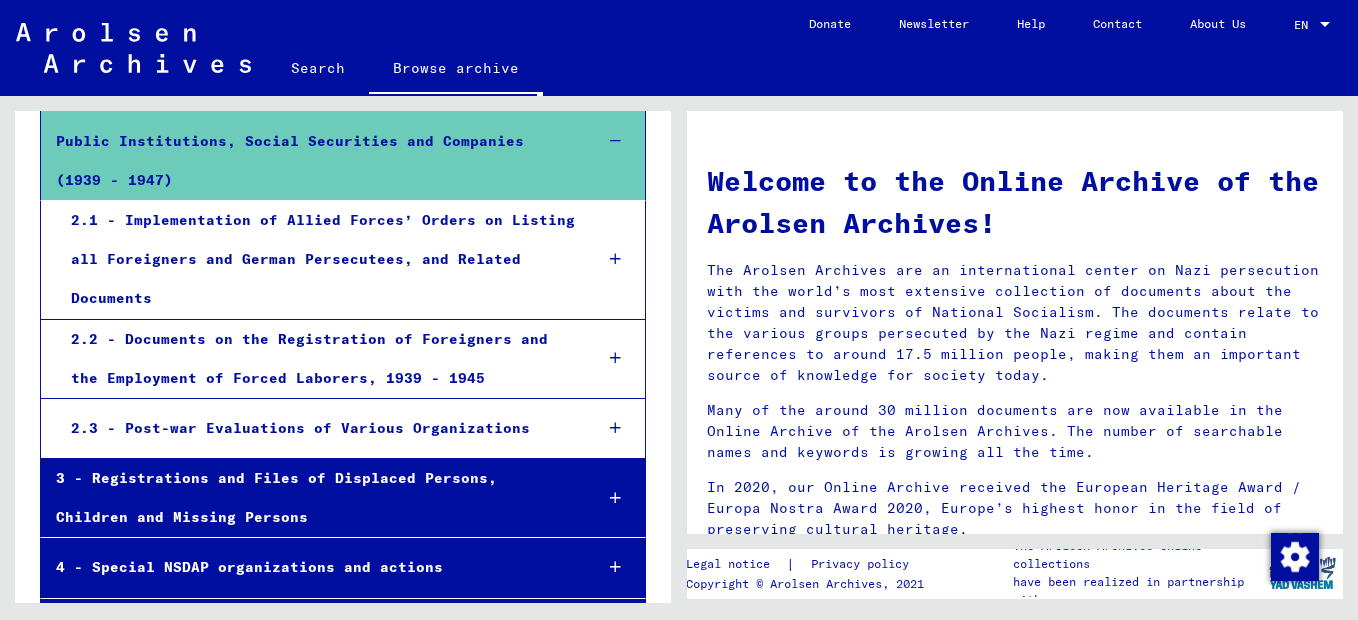 click at bounding box center (615, 428) 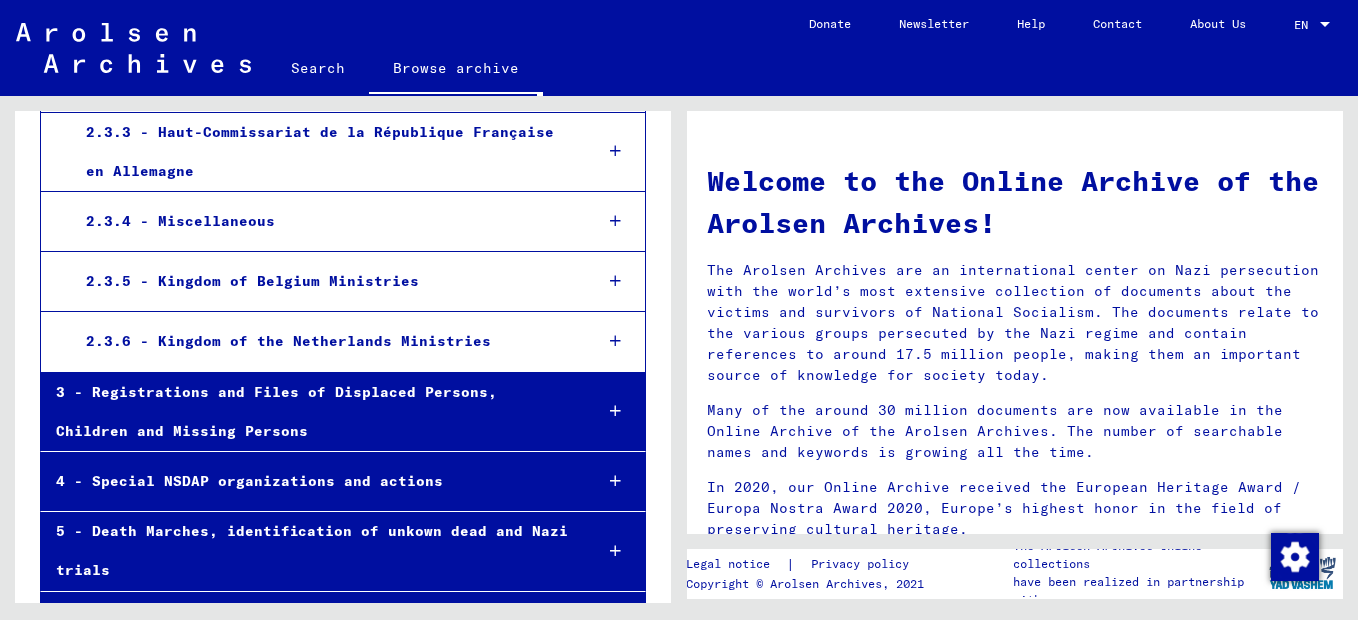 scroll, scrollTop: 799, scrollLeft: 0, axis: vertical 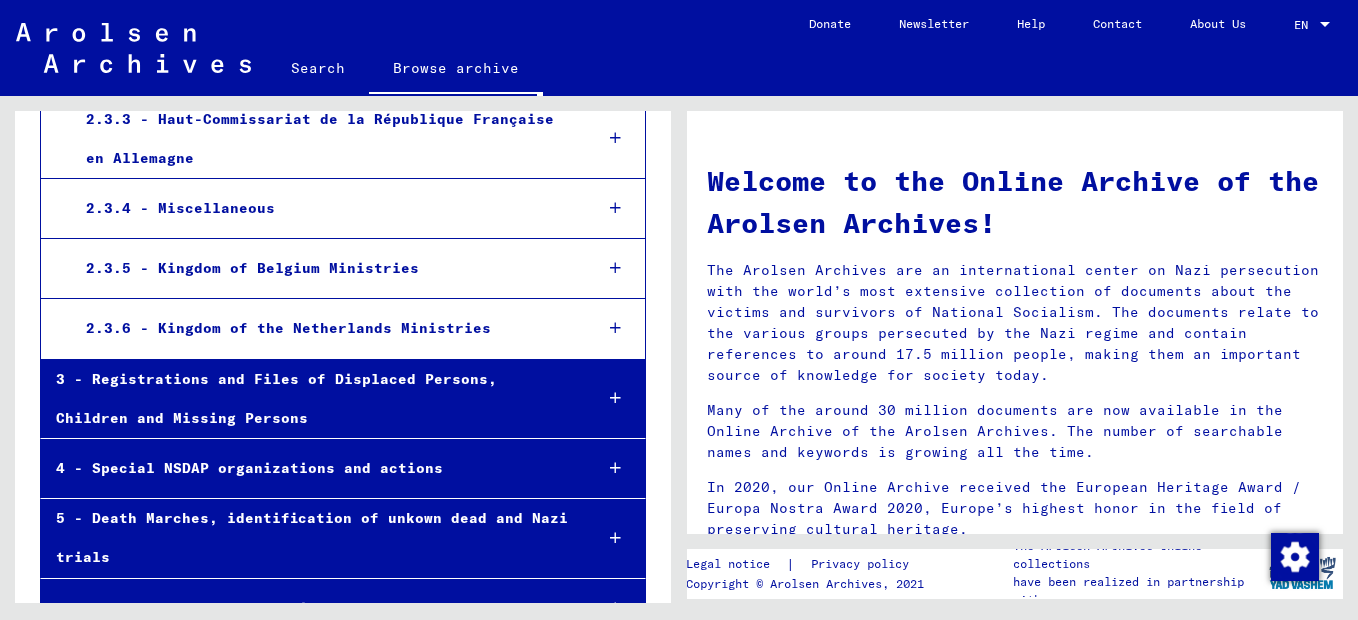 click at bounding box center [615, 468] 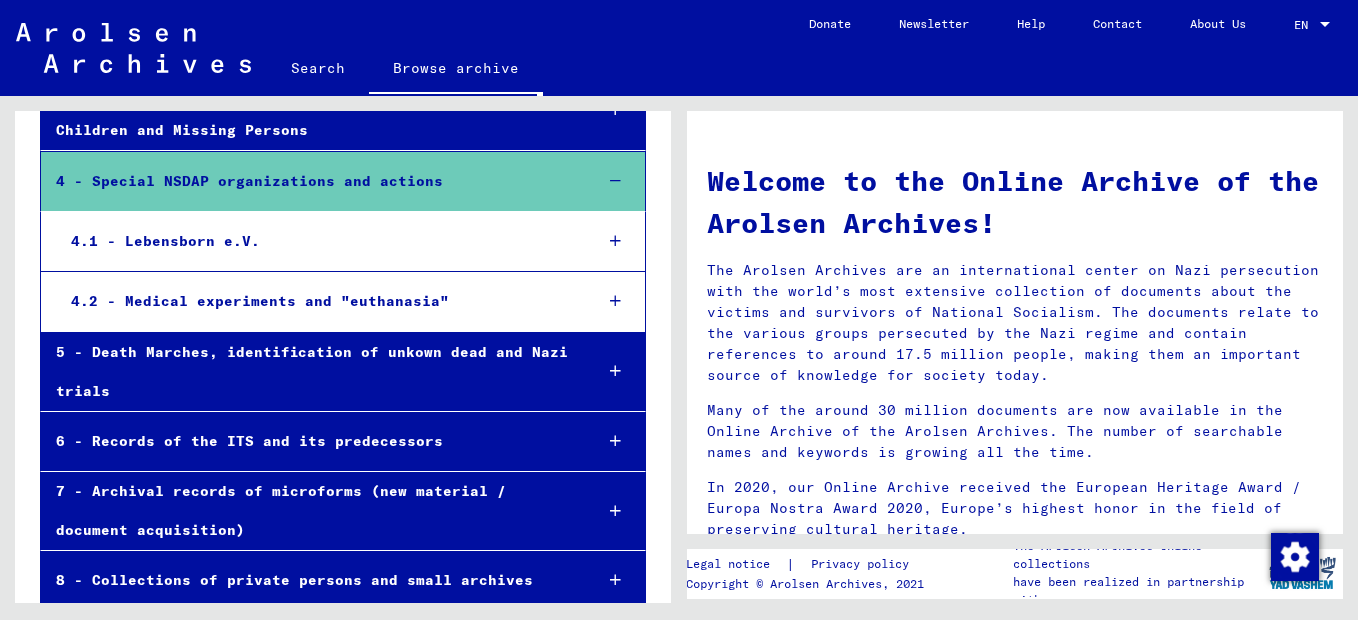 scroll, scrollTop: 1098, scrollLeft: 0, axis: vertical 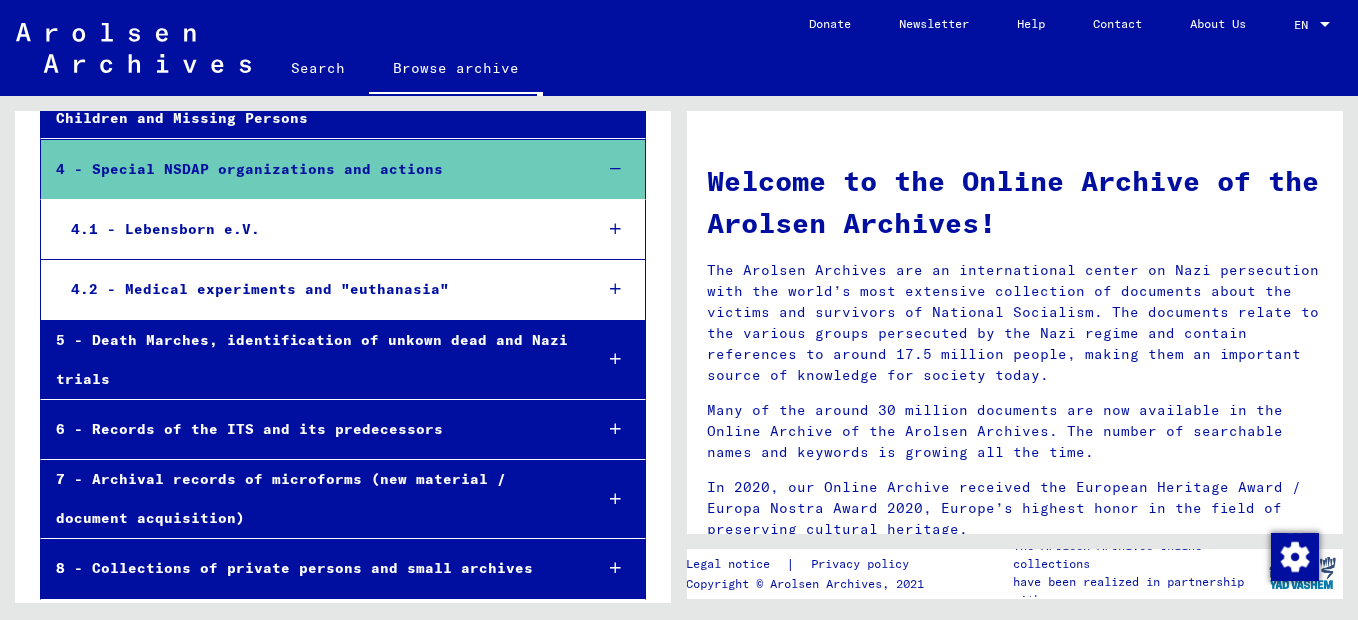 click at bounding box center [615, 359] 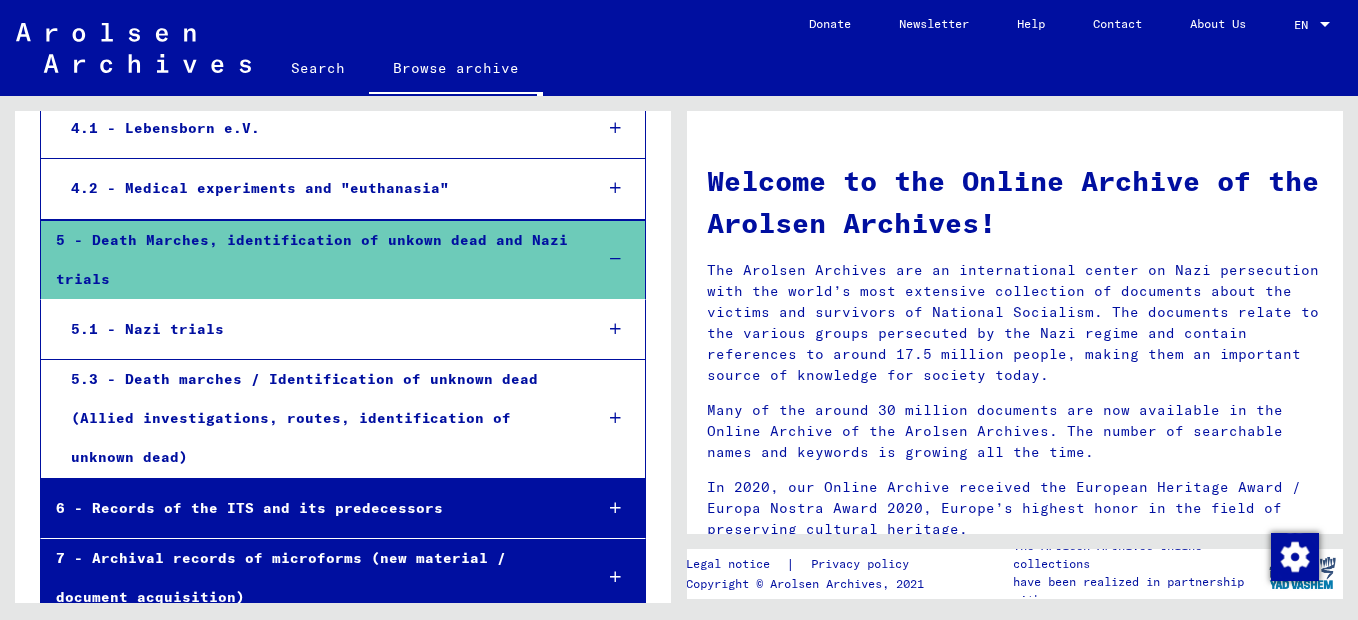 scroll, scrollTop: 1283, scrollLeft: 0, axis: vertical 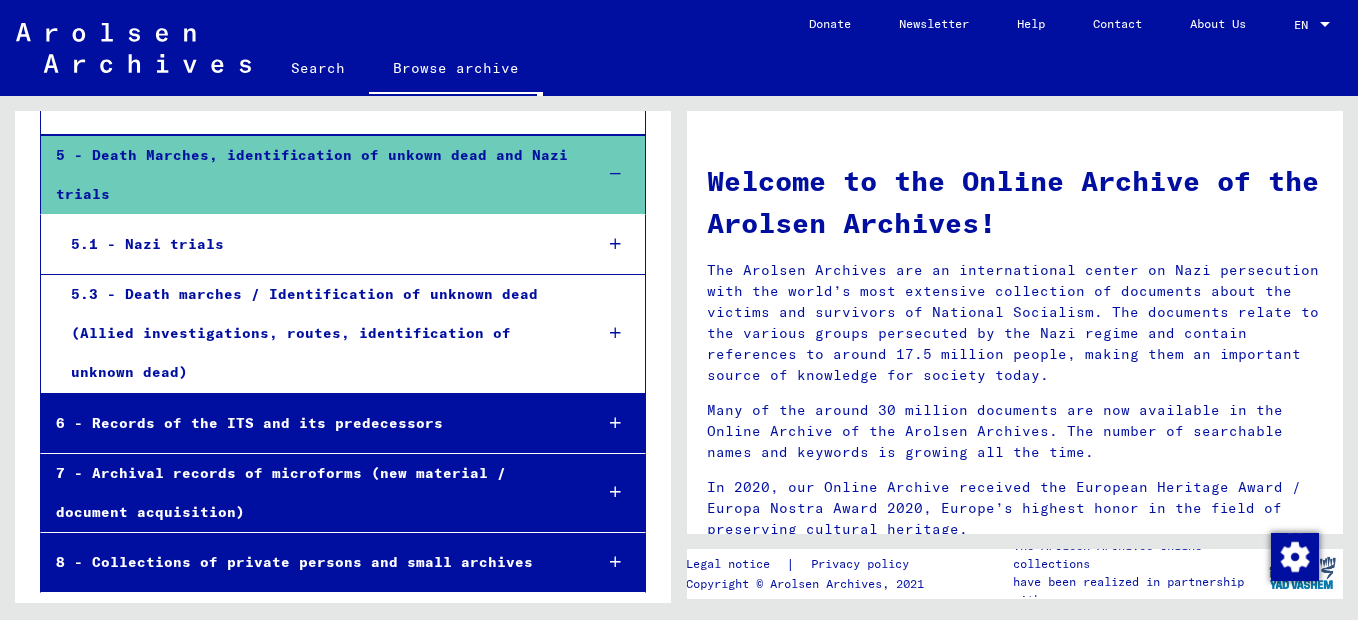 click at bounding box center [615, 423] 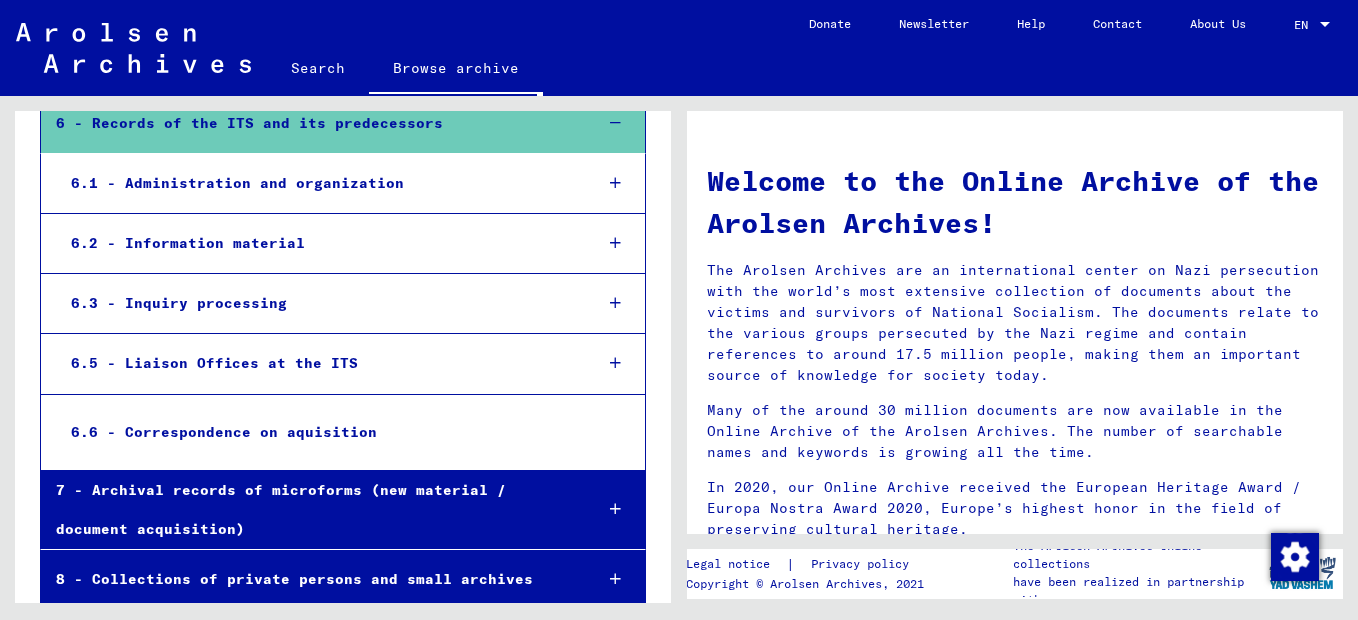 scroll, scrollTop: 1600, scrollLeft: 0, axis: vertical 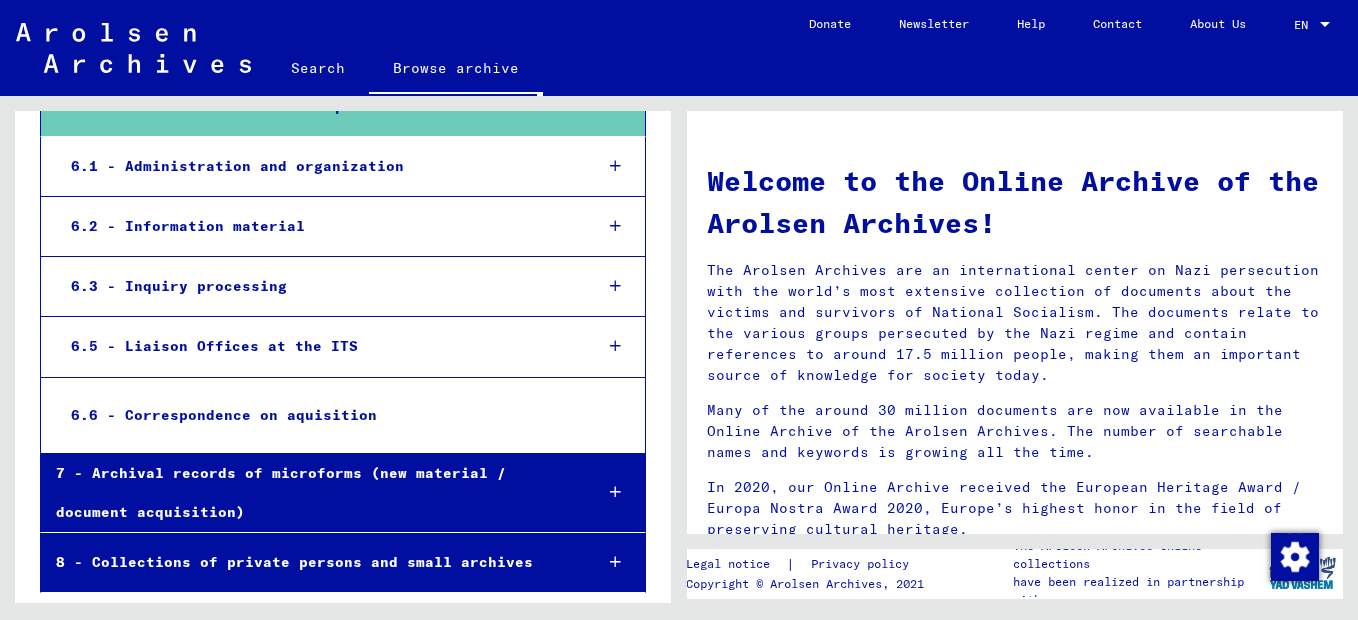 click at bounding box center (615, 492) 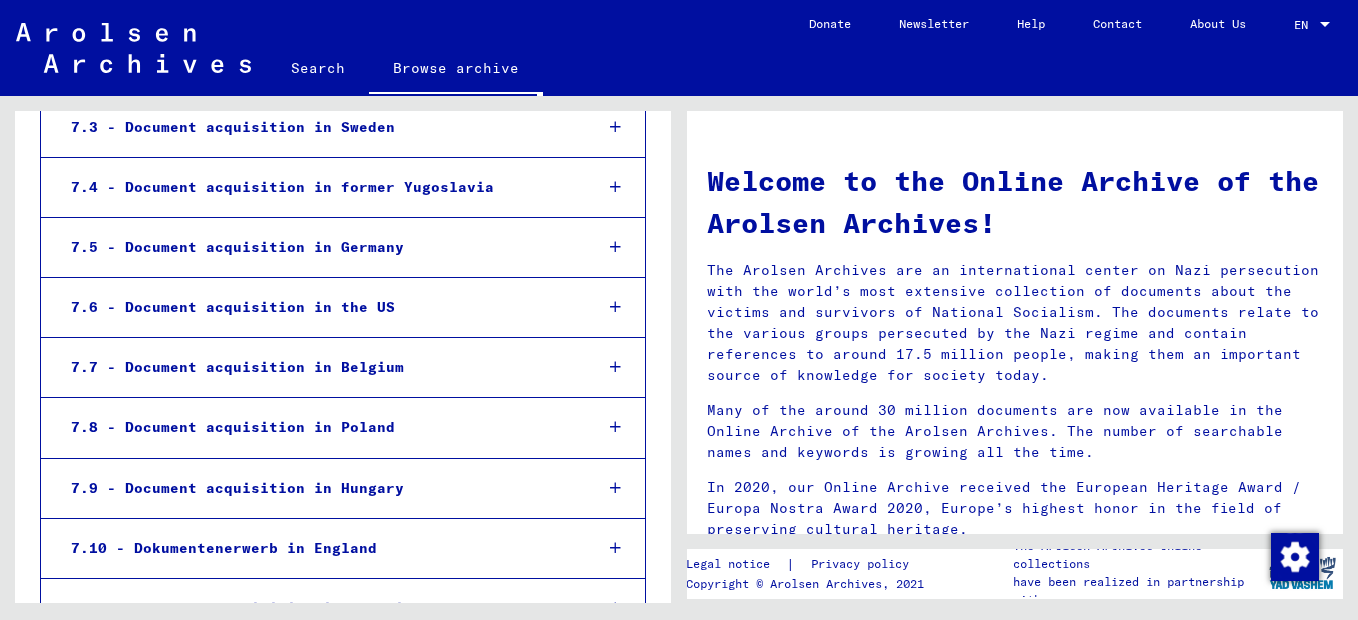 scroll, scrollTop: 2199, scrollLeft: 0, axis: vertical 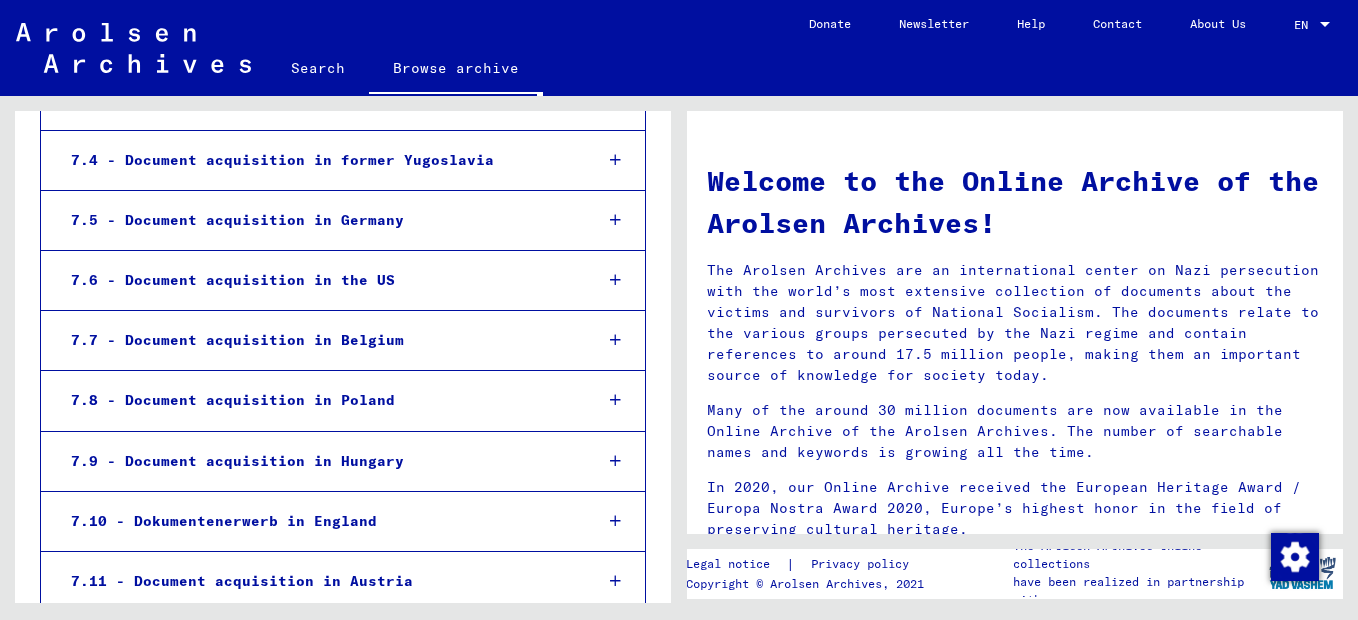 click at bounding box center (615, 220) 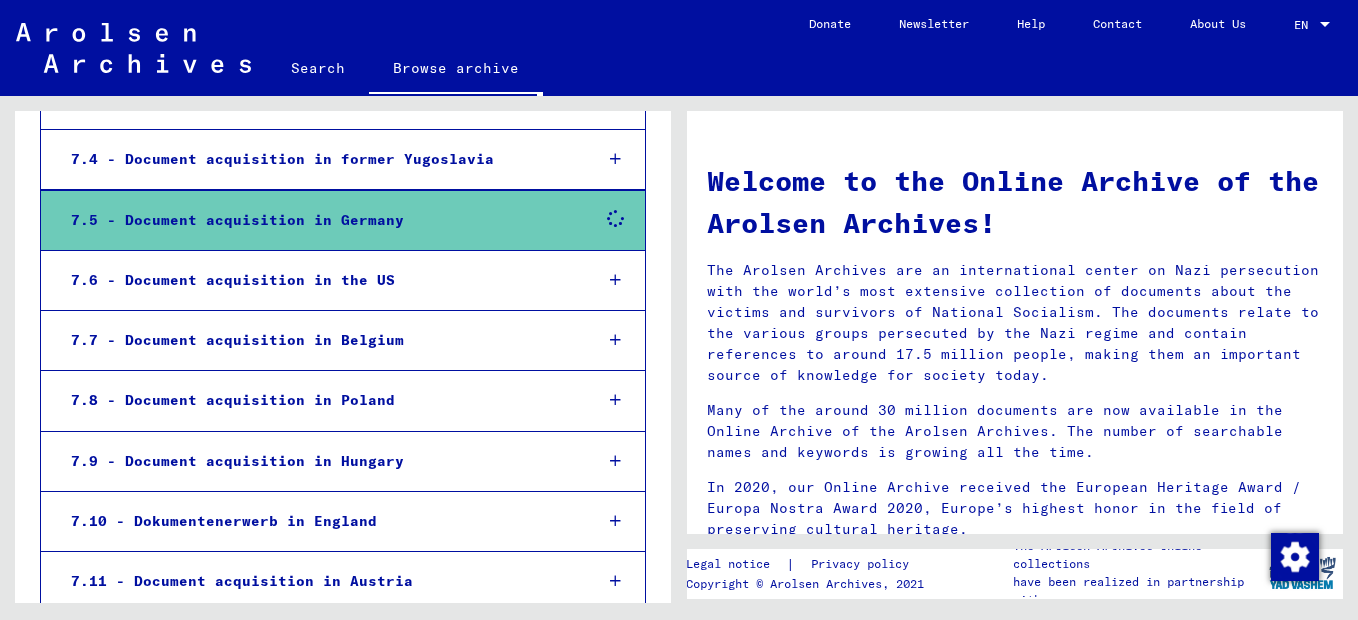 scroll, scrollTop: 2198, scrollLeft: 0, axis: vertical 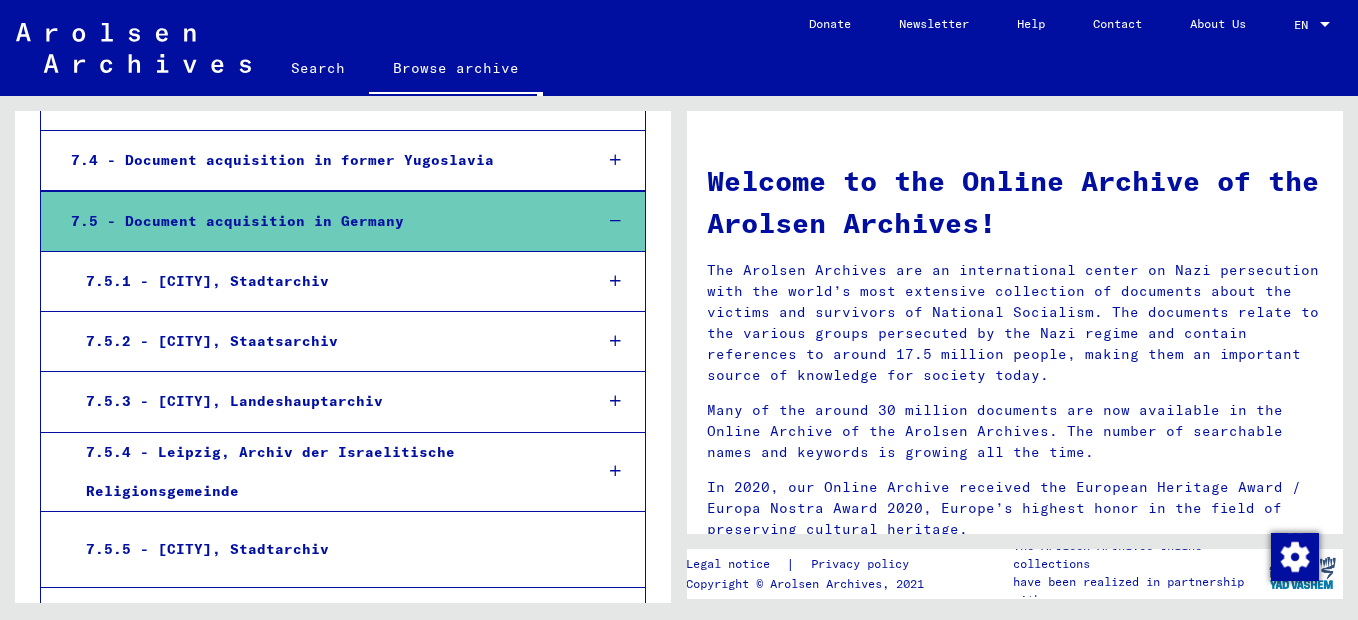 click at bounding box center [615, 471] 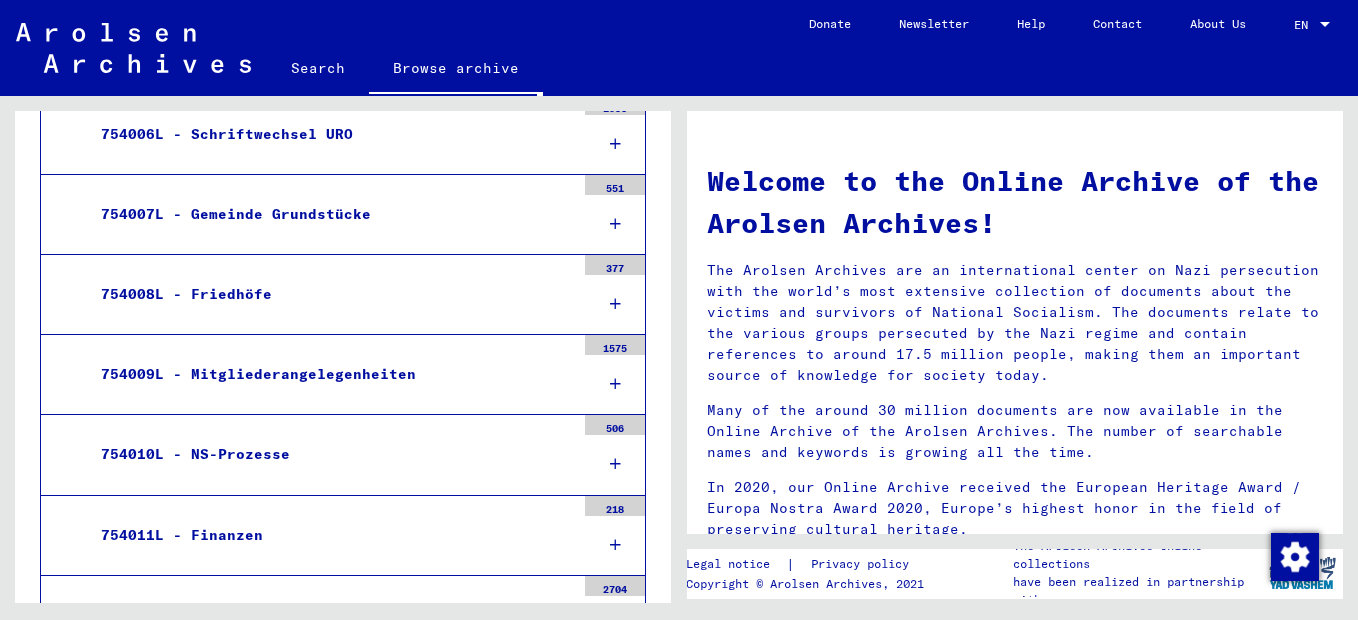 scroll, scrollTop: 3398, scrollLeft: 0, axis: vertical 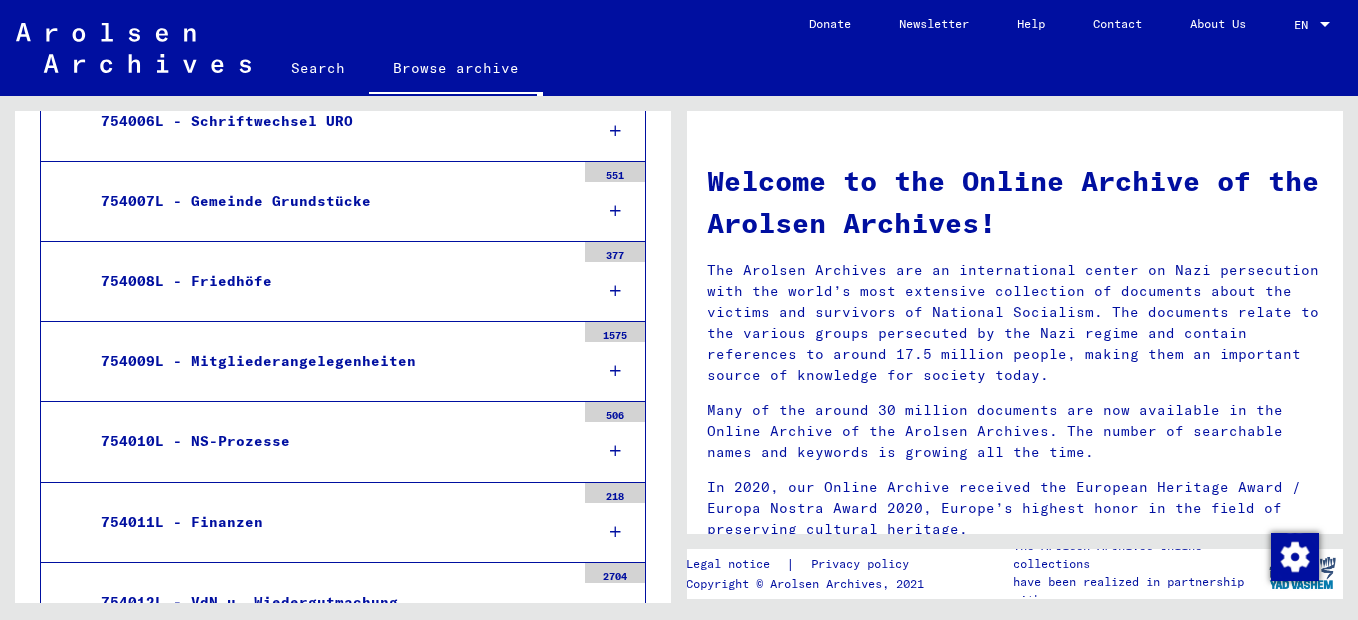 click at bounding box center (615, 451) 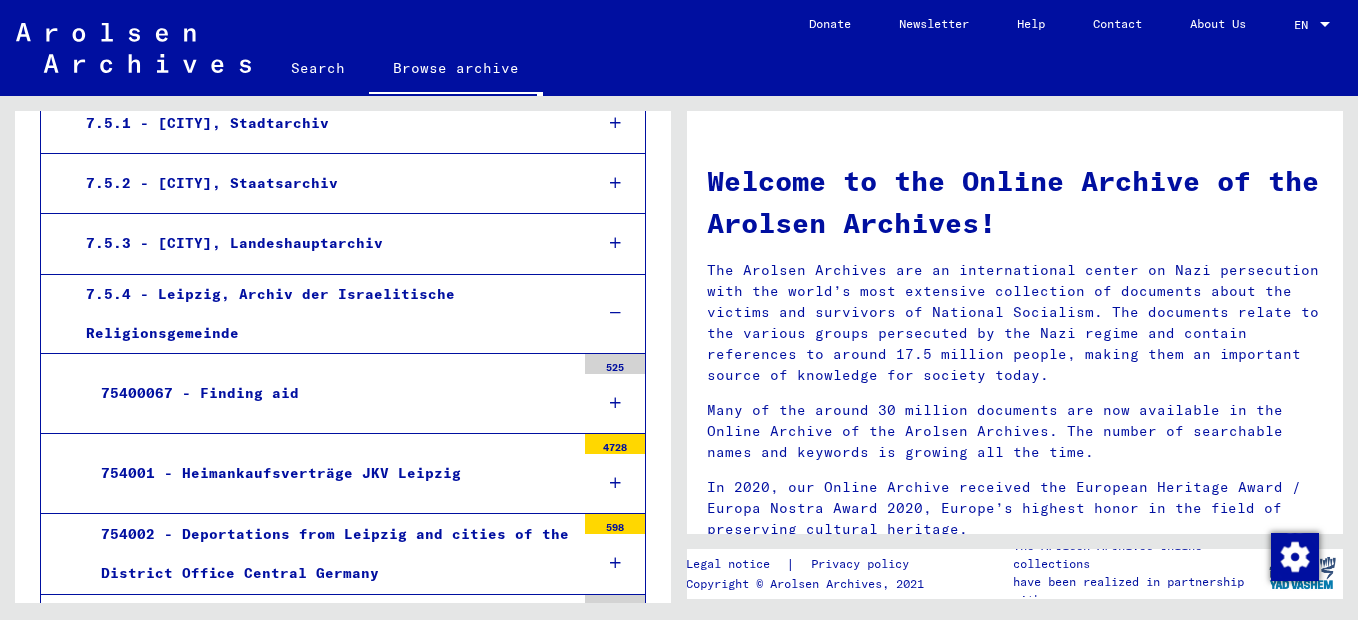 scroll, scrollTop: 2197, scrollLeft: 0, axis: vertical 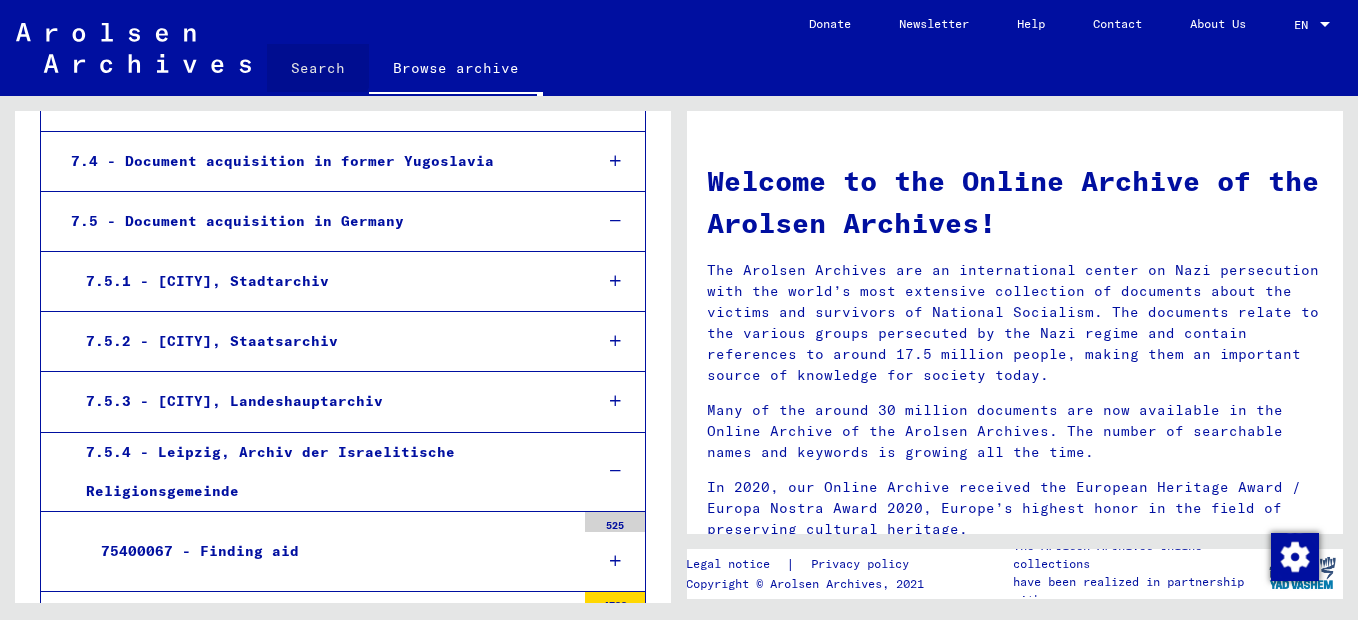 click on "Search" at bounding box center [318, 68] 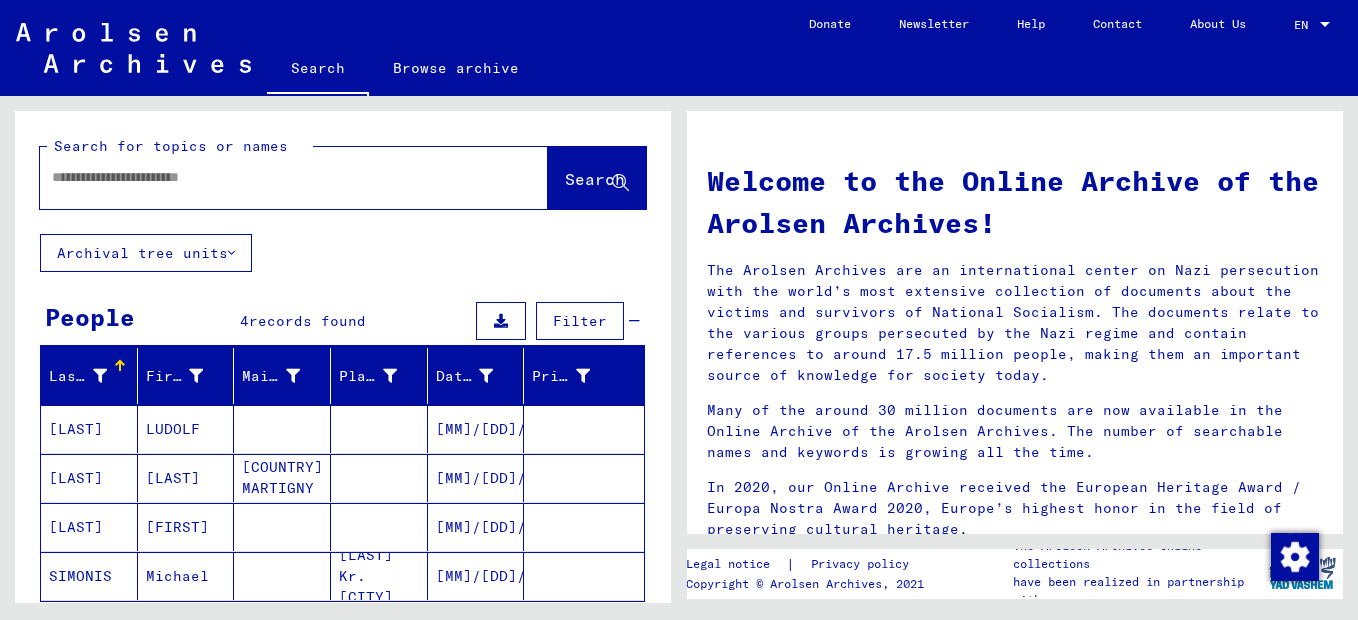 click at bounding box center [264, 177] 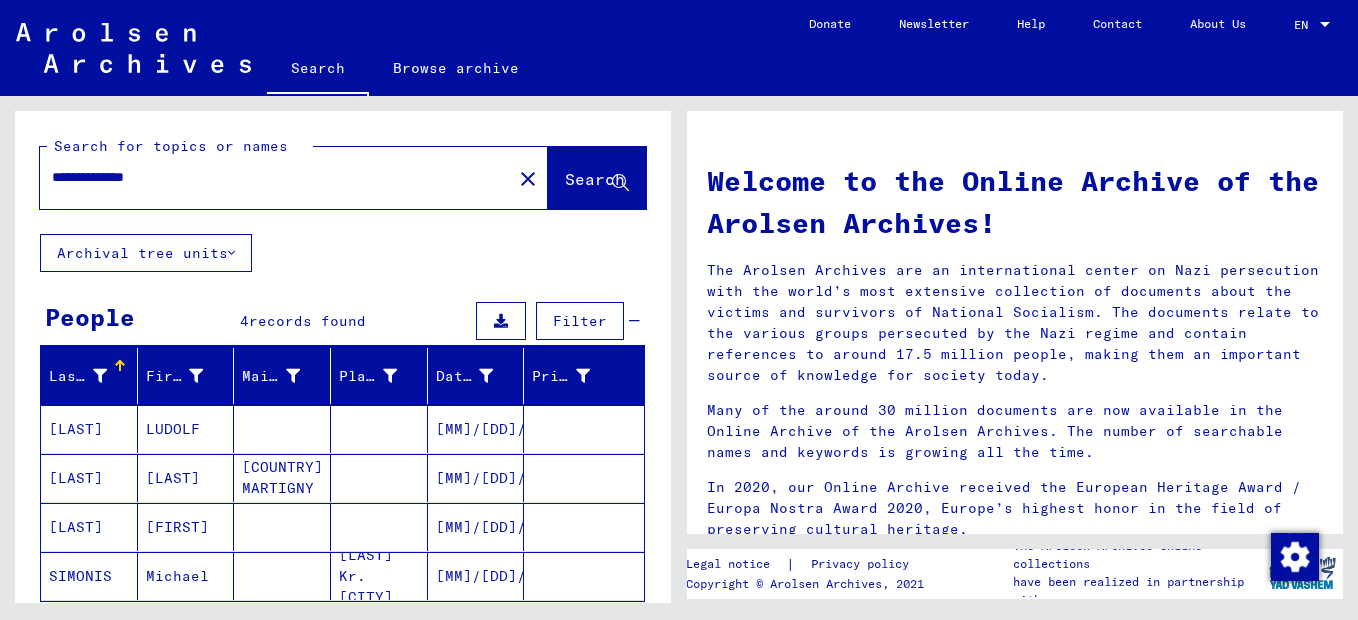 click on "**********" at bounding box center [270, 177] 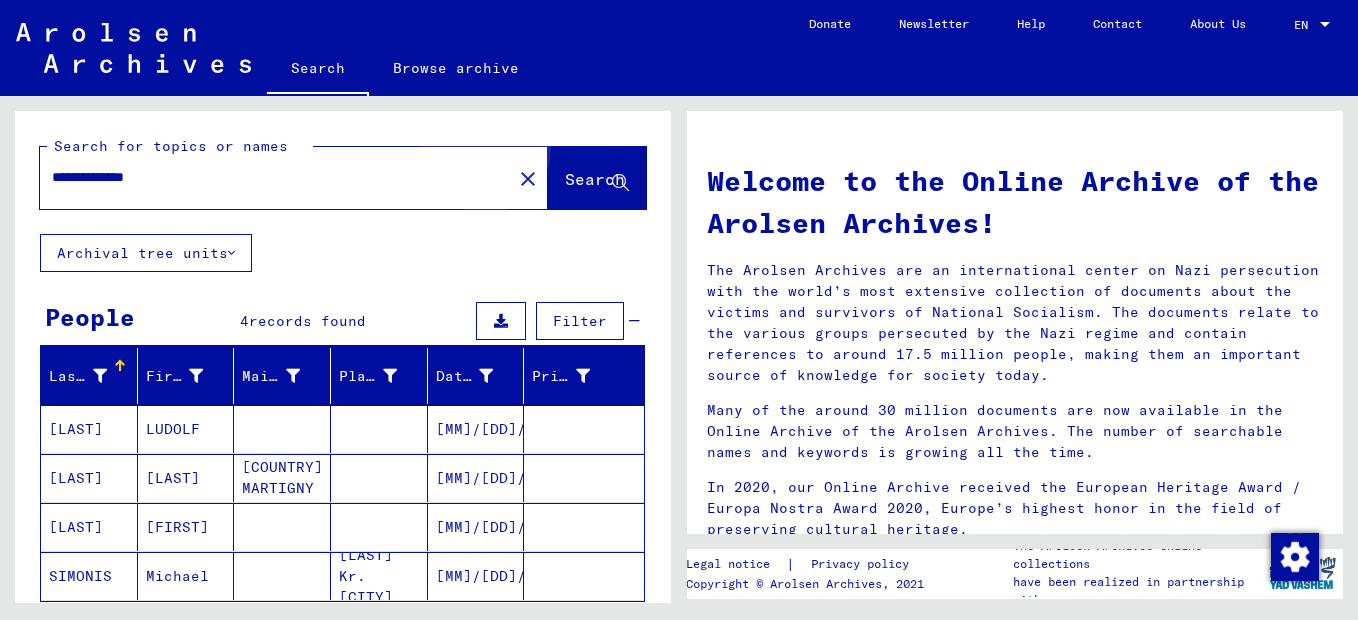 click on "Search" at bounding box center [595, 179] 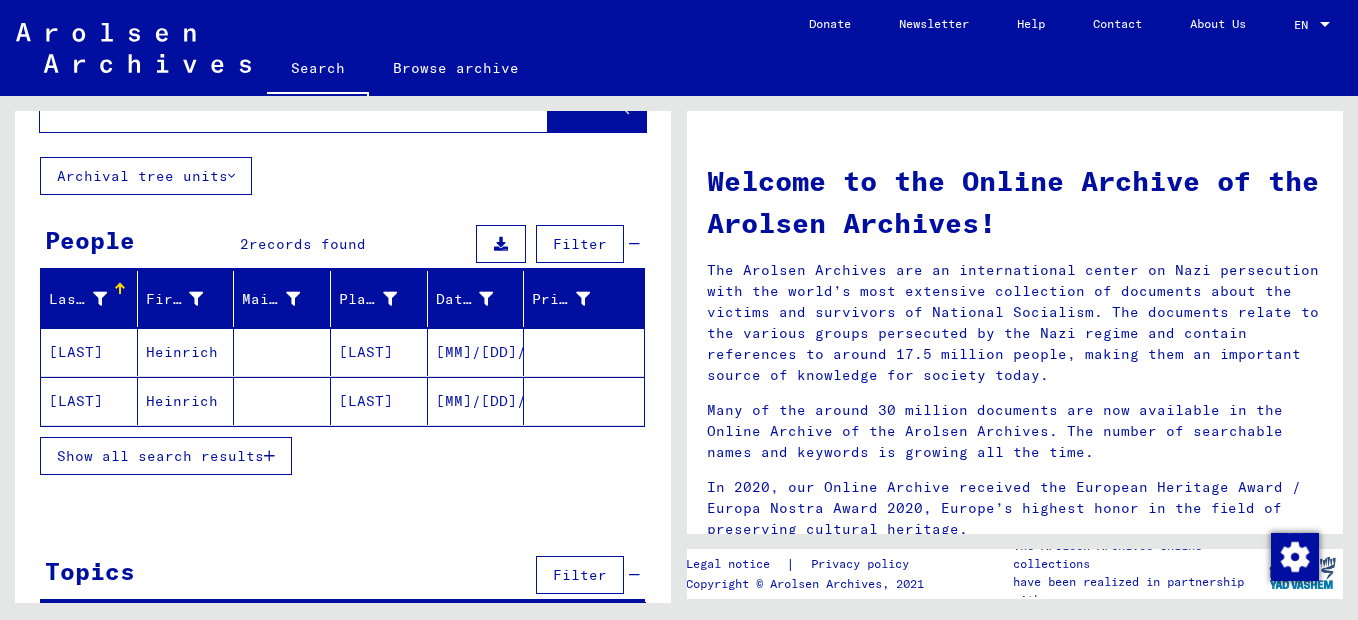 scroll, scrollTop: 100, scrollLeft: 0, axis: vertical 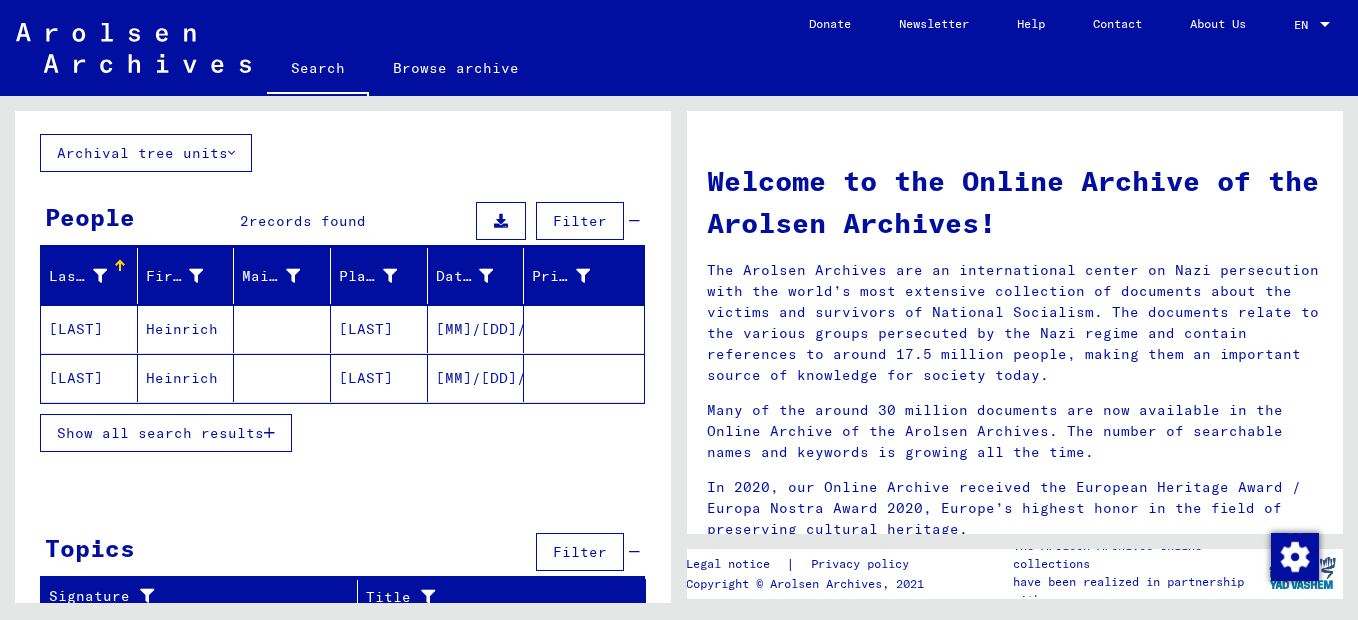click on "[LAST]" at bounding box center [379, 329] 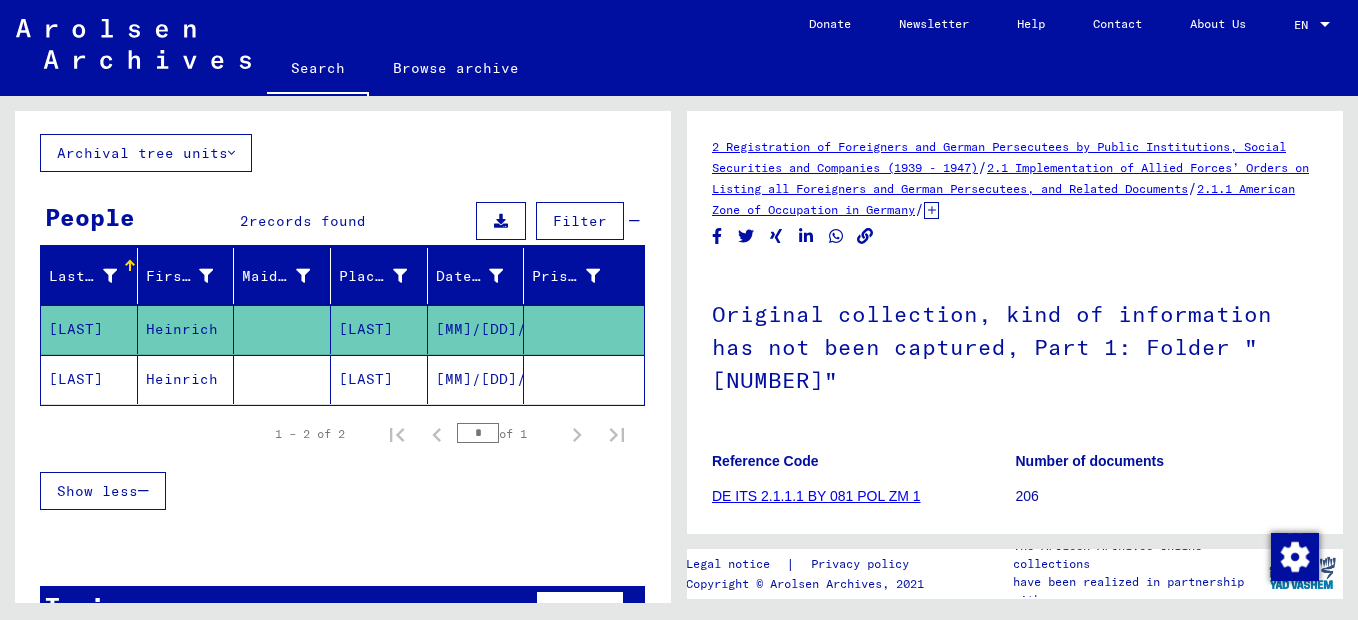 scroll, scrollTop: 0, scrollLeft: 0, axis: both 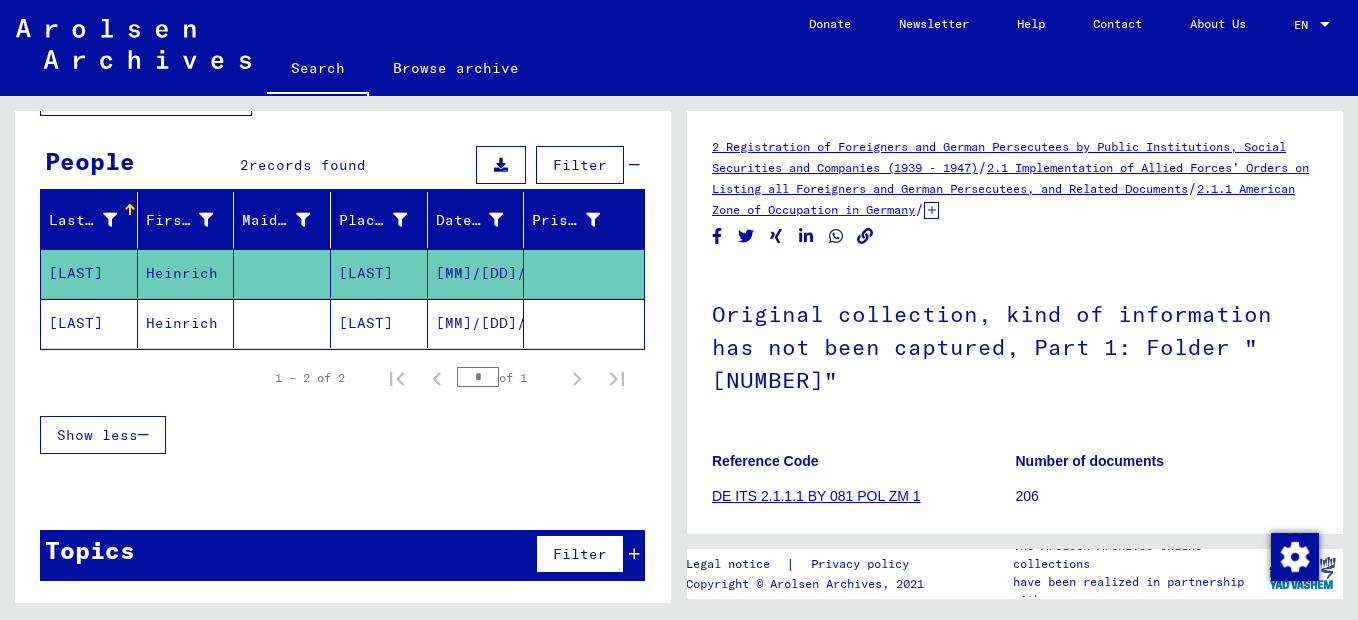 click on "[LAST]" at bounding box center [379, 273] 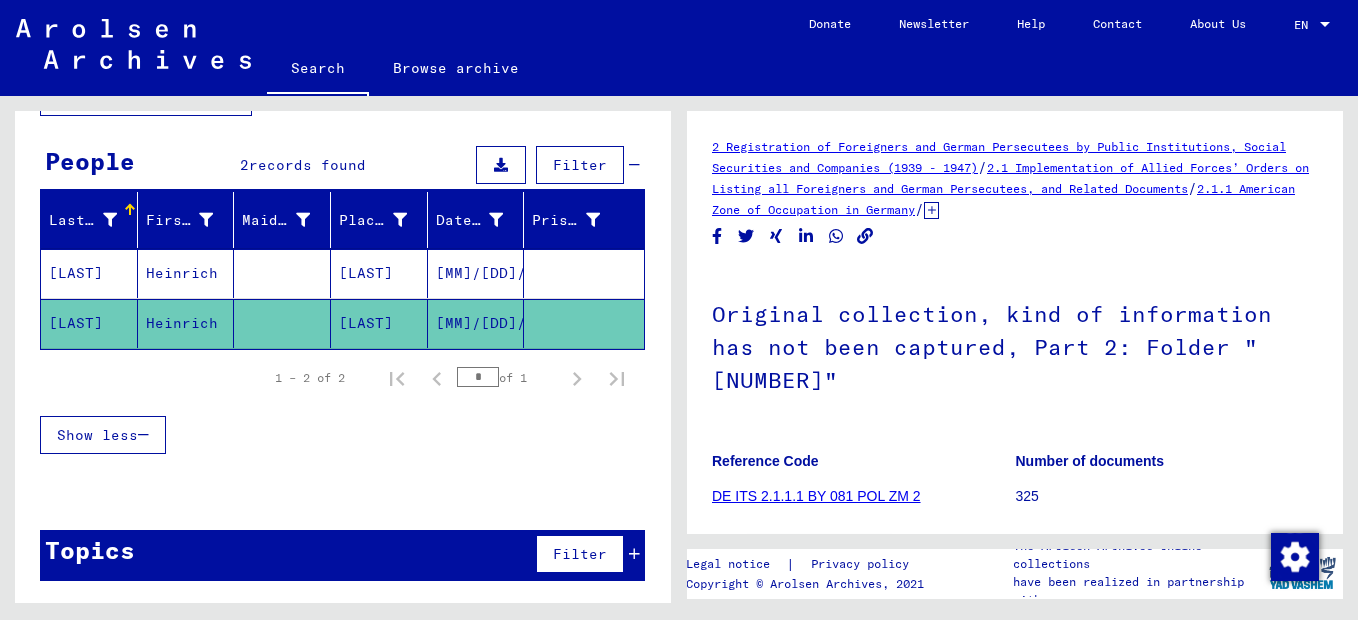 scroll, scrollTop: 0, scrollLeft: 0, axis: both 